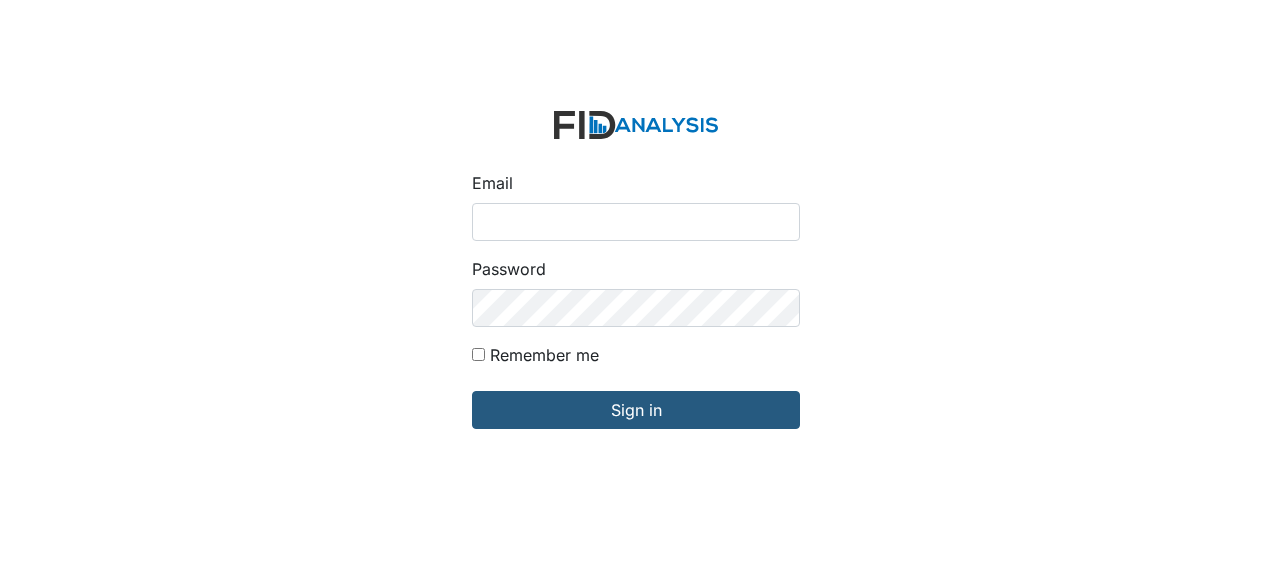 scroll, scrollTop: 0, scrollLeft: 0, axis: both 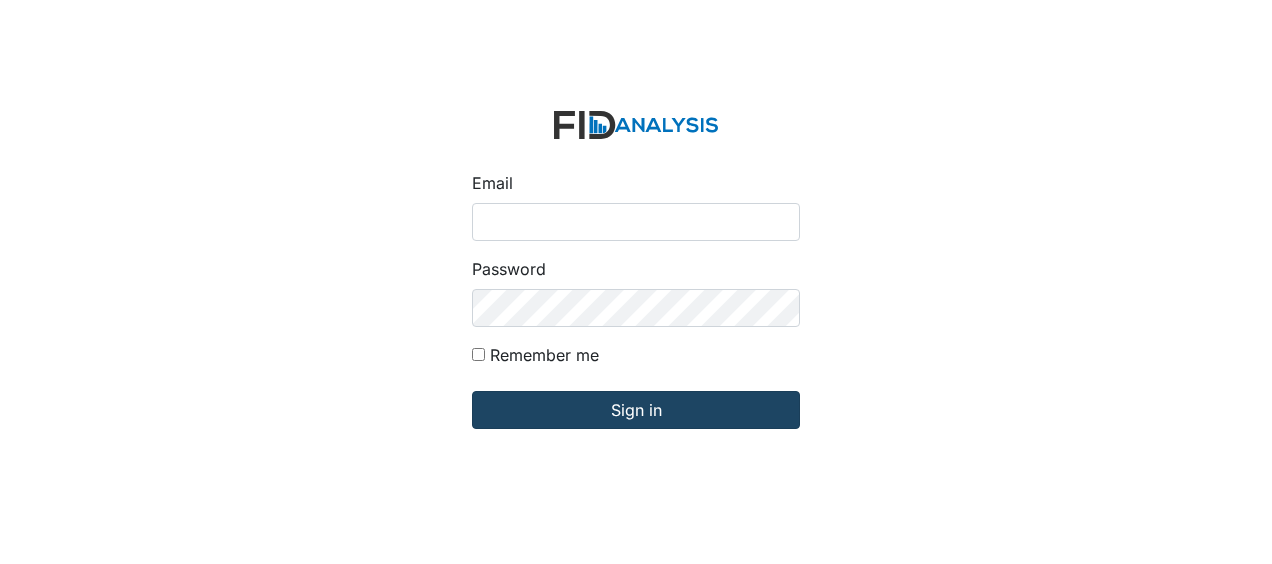 type on "[EMAIL_ADDRESS][DOMAIN_NAME]" 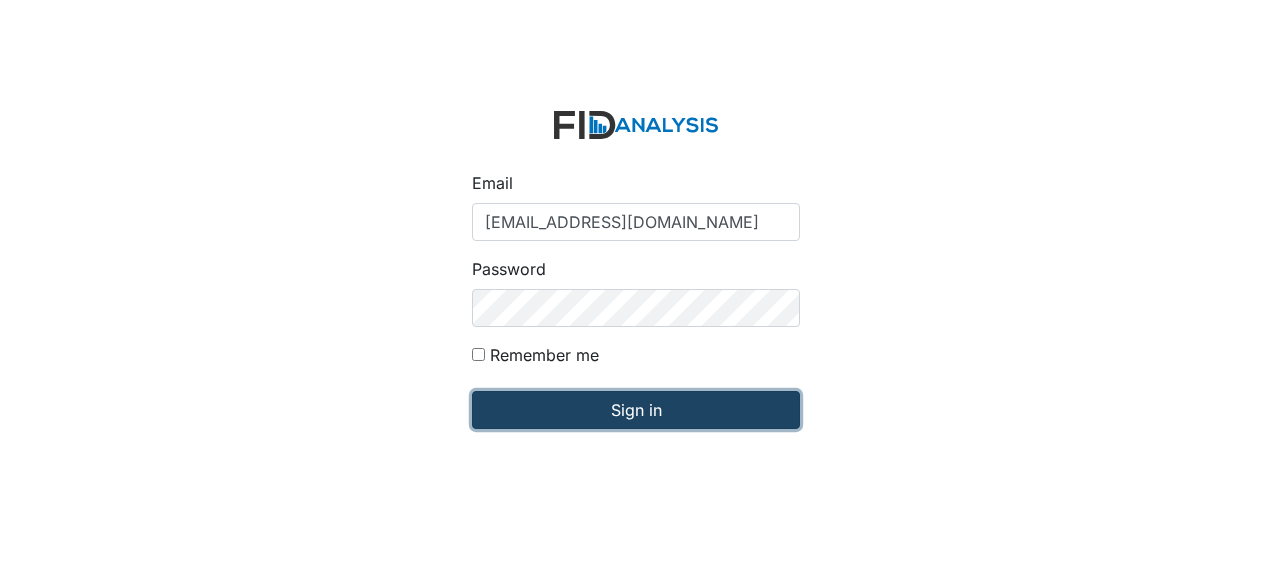 click on "Sign in" at bounding box center (636, 410) 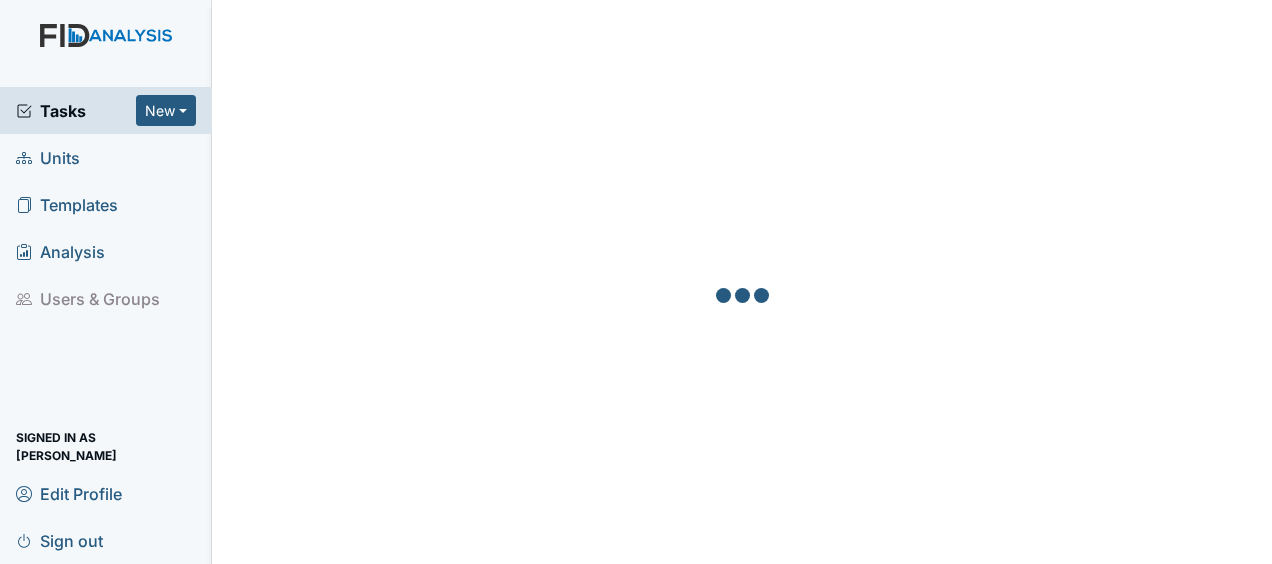 scroll, scrollTop: 0, scrollLeft: 0, axis: both 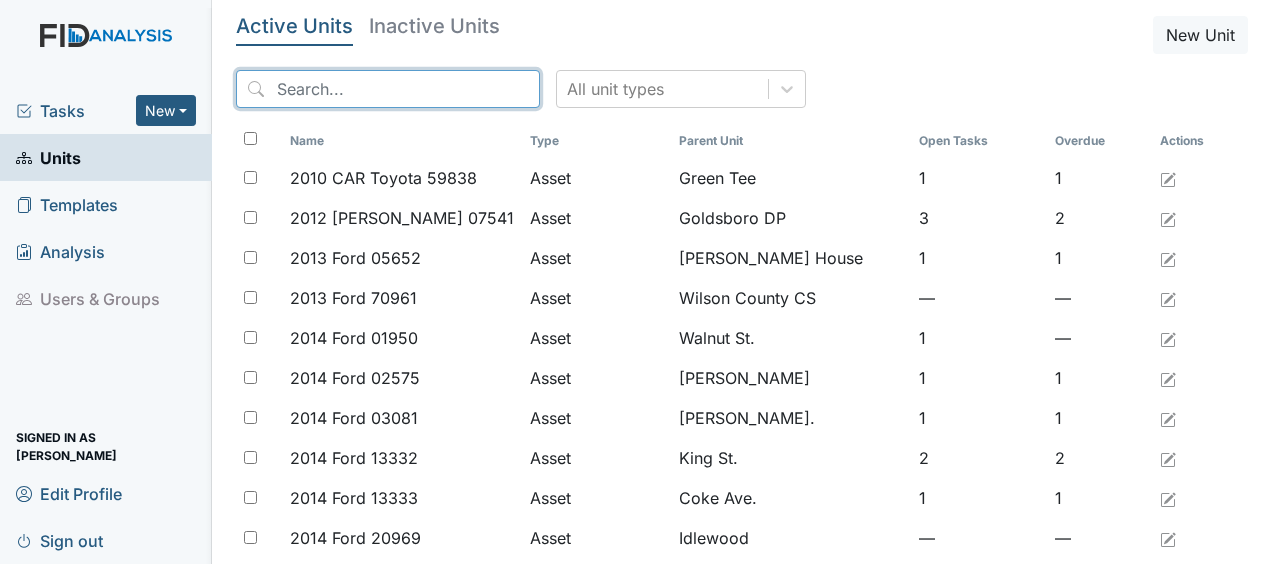 click at bounding box center (388, 89) 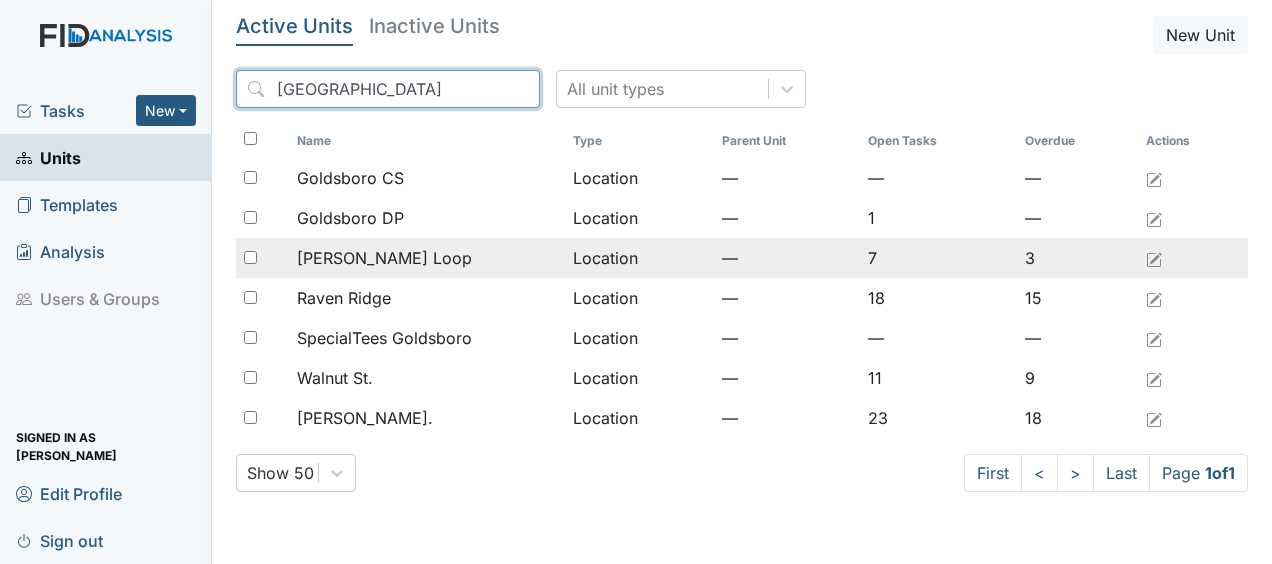 type on "goldsboro" 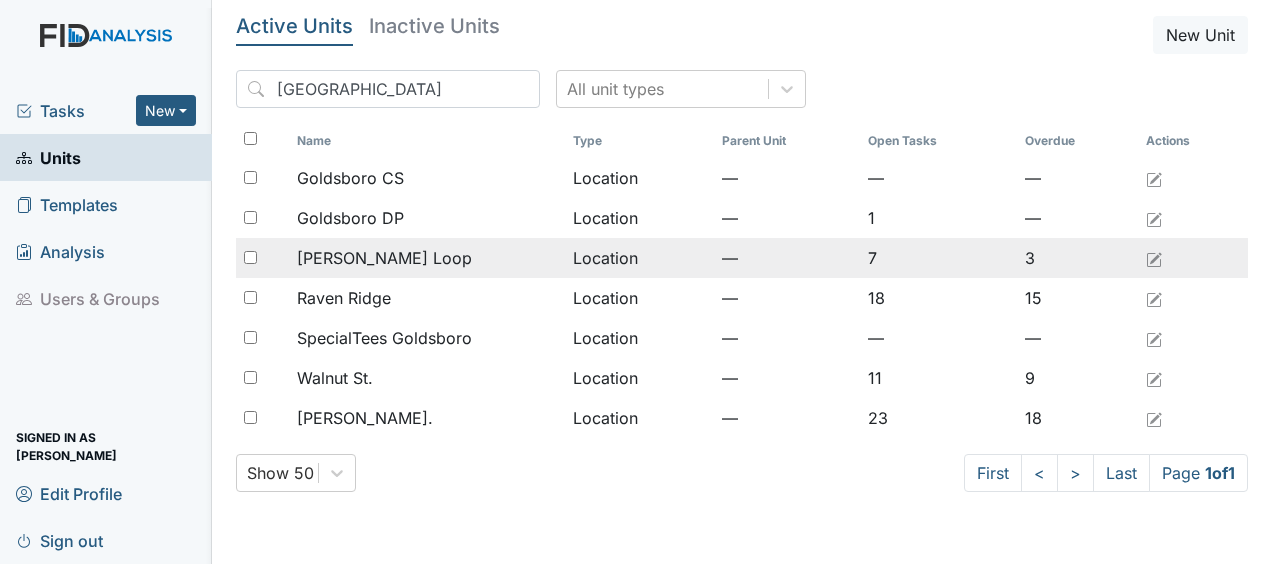 click on "McKeel Loop" at bounding box center (384, 258) 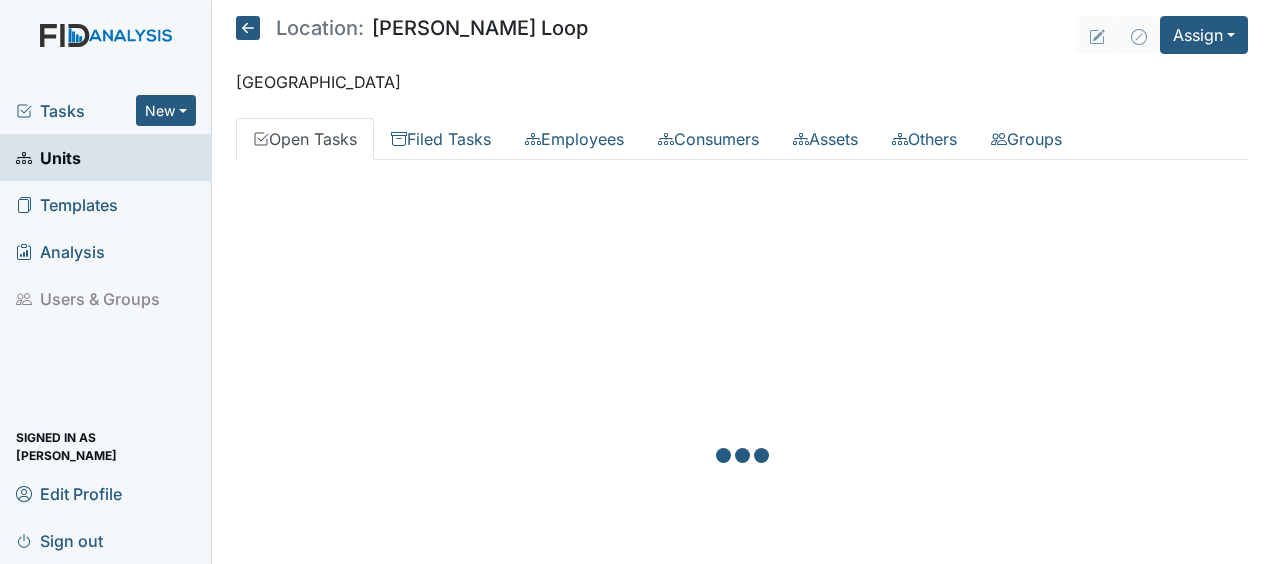 scroll, scrollTop: 0, scrollLeft: 0, axis: both 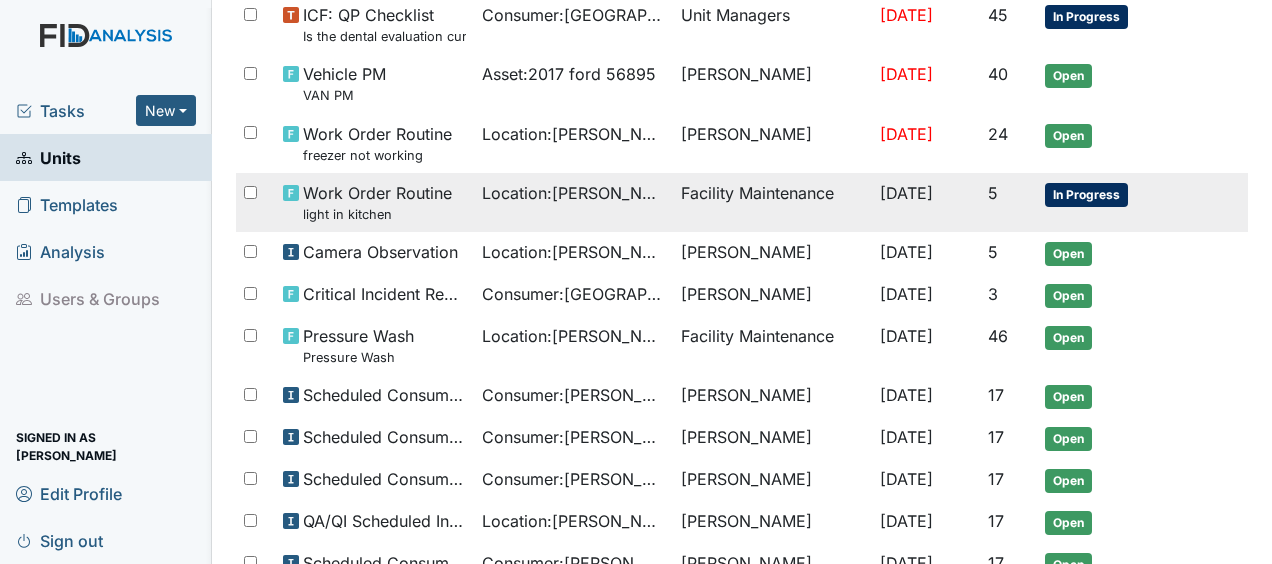 click on "Work Order Routine light in kitchen" at bounding box center (377, 202) 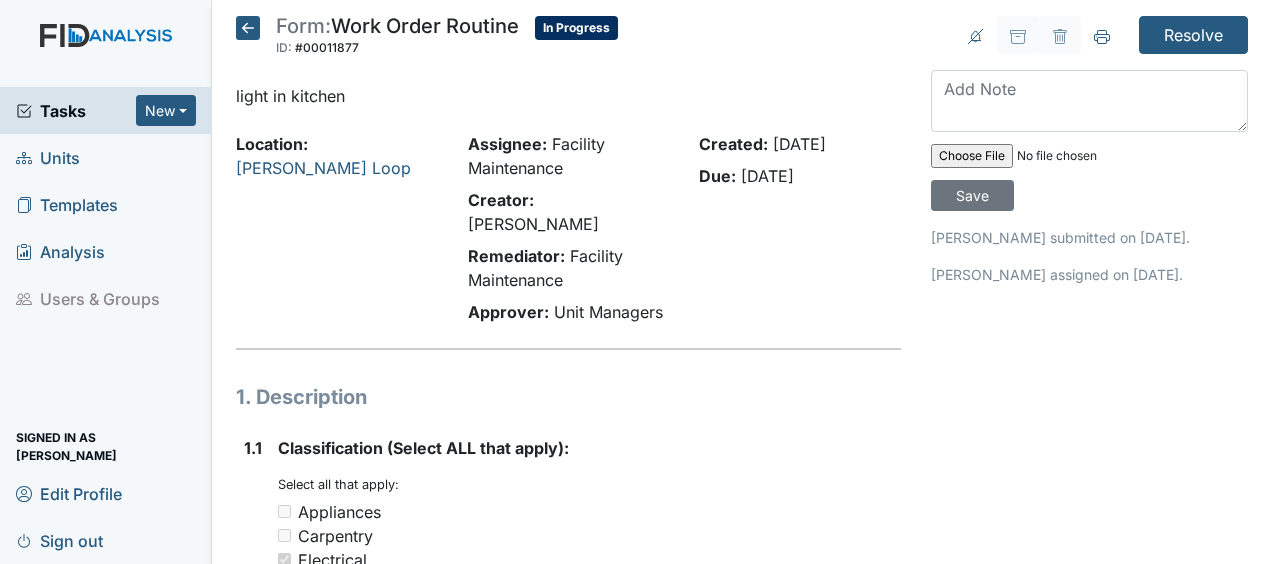 scroll, scrollTop: 0, scrollLeft: 0, axis: both 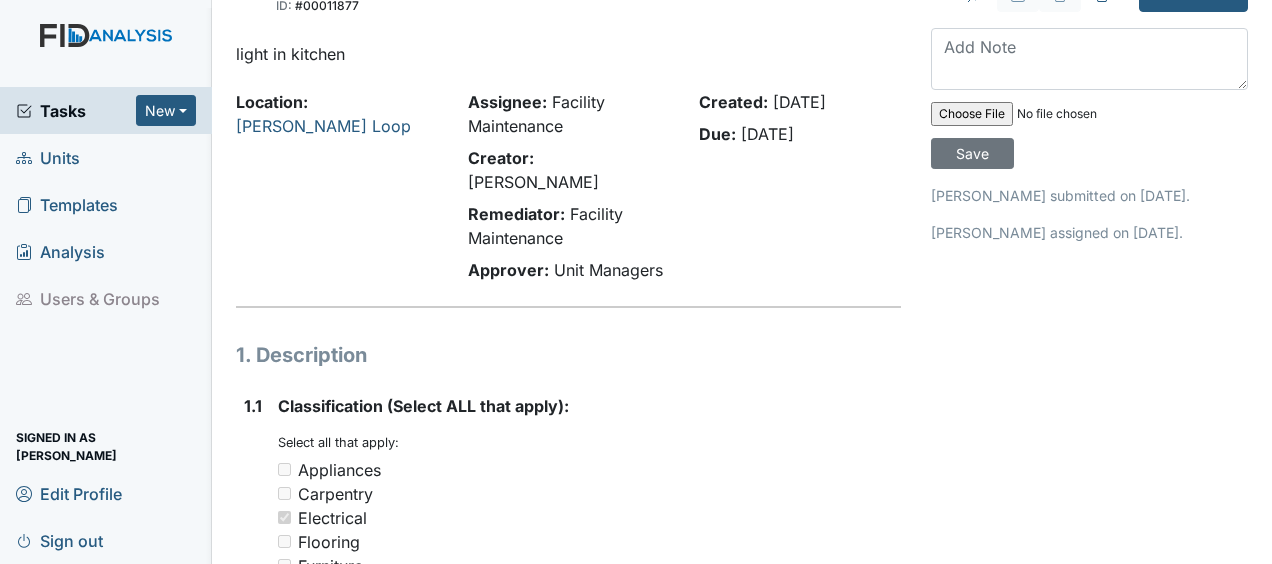 click on "Resolve
Archive Task
×
Are you sure you want to archive this task? It will appear as incomplete on reports.
Archive
Delete Task
×
Are you sure you want to delete this task?
Delete
Save
Susan Ayers submitted on Jul 02, 2025.
Susan Ayers assigned on Jul 02, 2025." at bounding box center (1089, 1059) 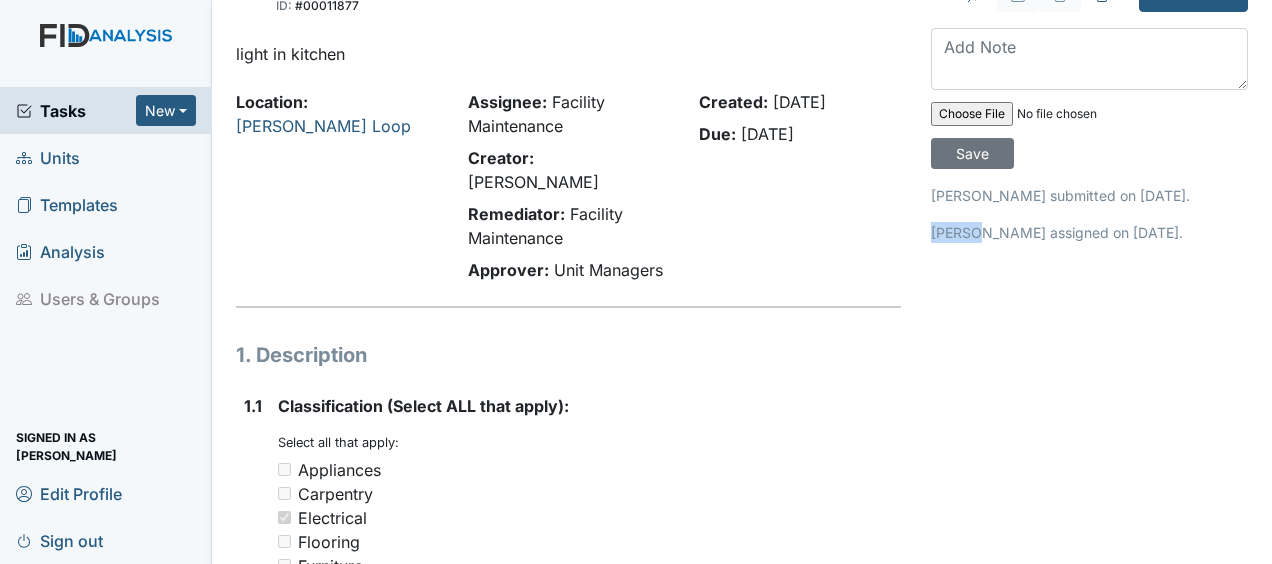 click on "Resolve
Archive Task
×
Are you sure you want to archive this task? It will appear as incomplete on reports.
Archive
Delete Task
×
Are you sure you want to delete this task?
Delete
Save
Susan Ayers submitted on Jul 02, 2025.
Susan Ayers assigned on Jul 02, 2025." at bounding box center [1089, 1059] 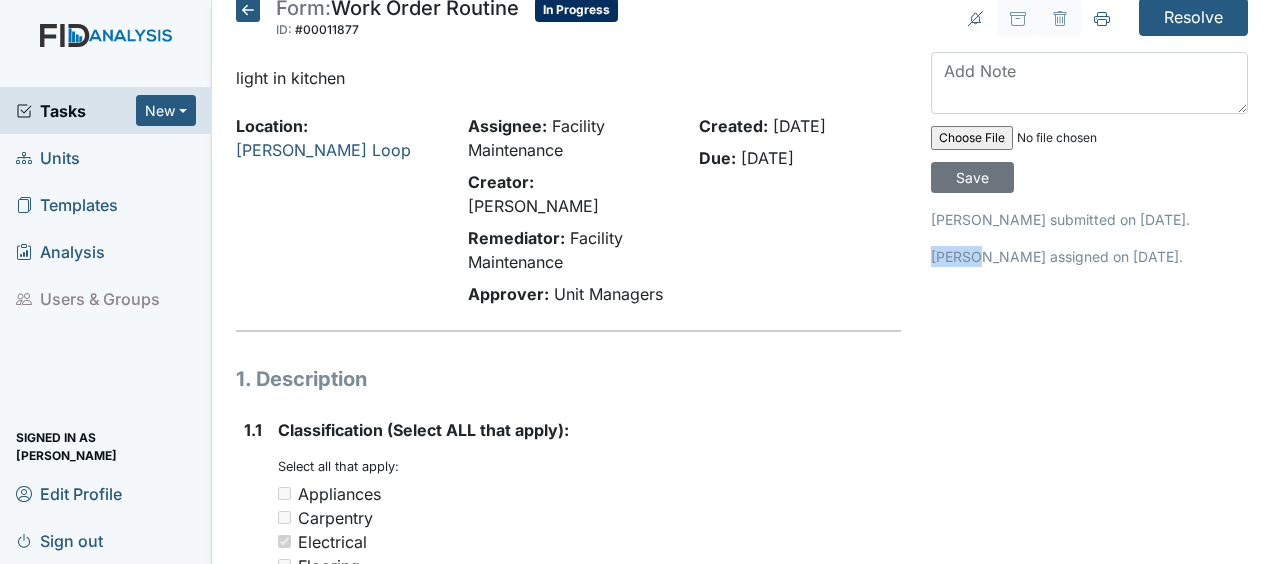scroll, scrollTop: 0, scrollLeft: 0, axis: both 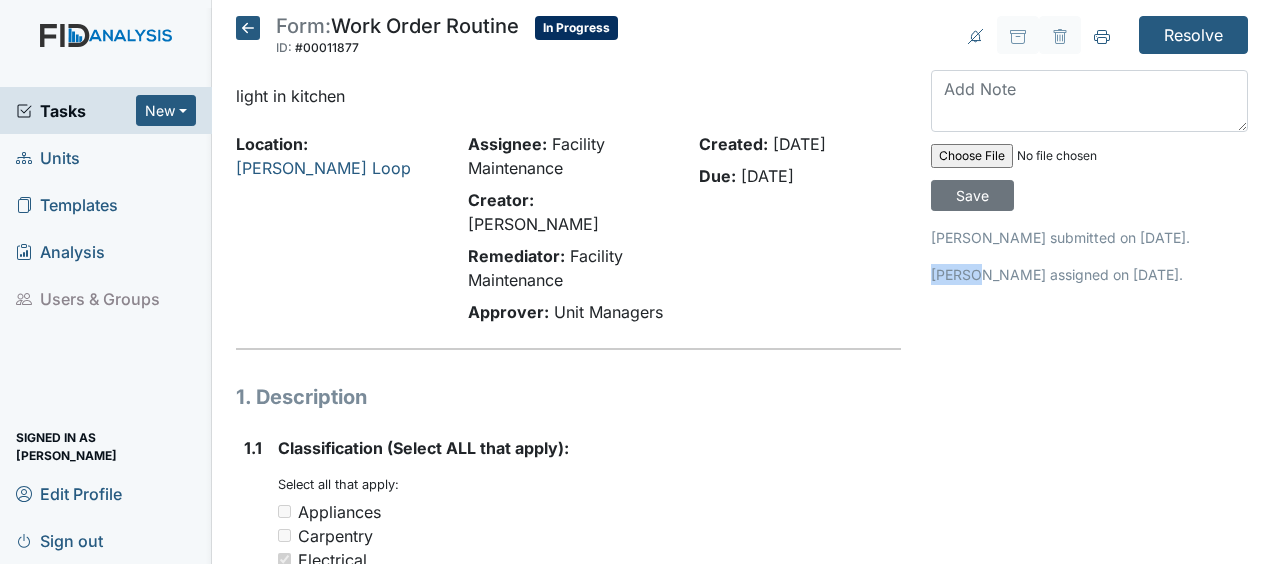 click 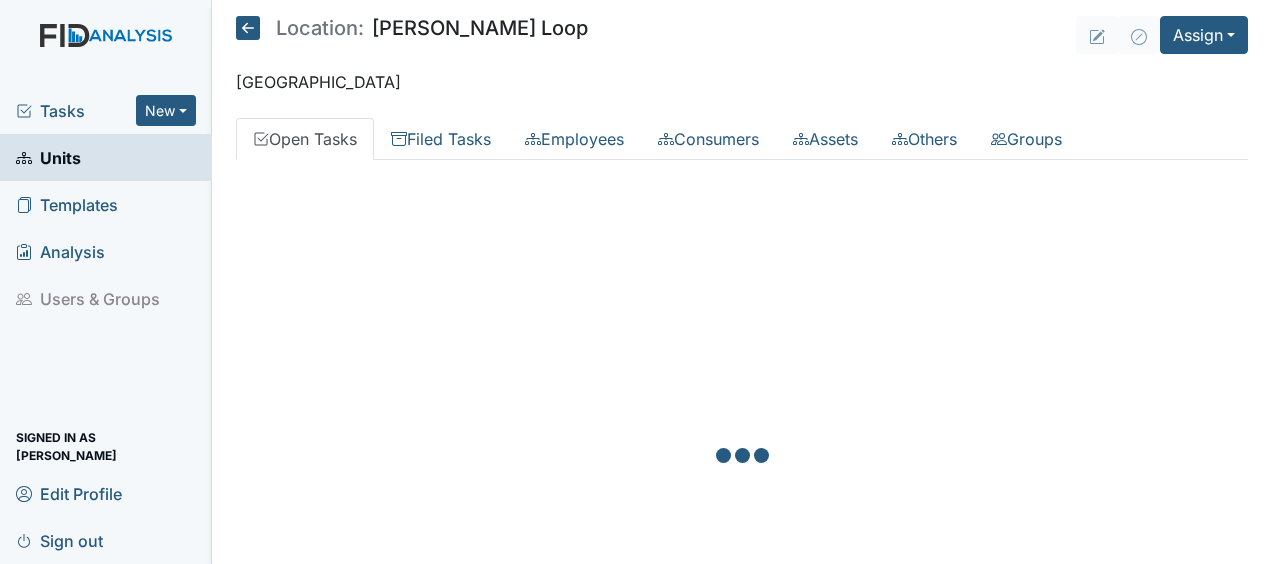 scroll, scrollTop: 0, scrollLeft: 0, axis: both 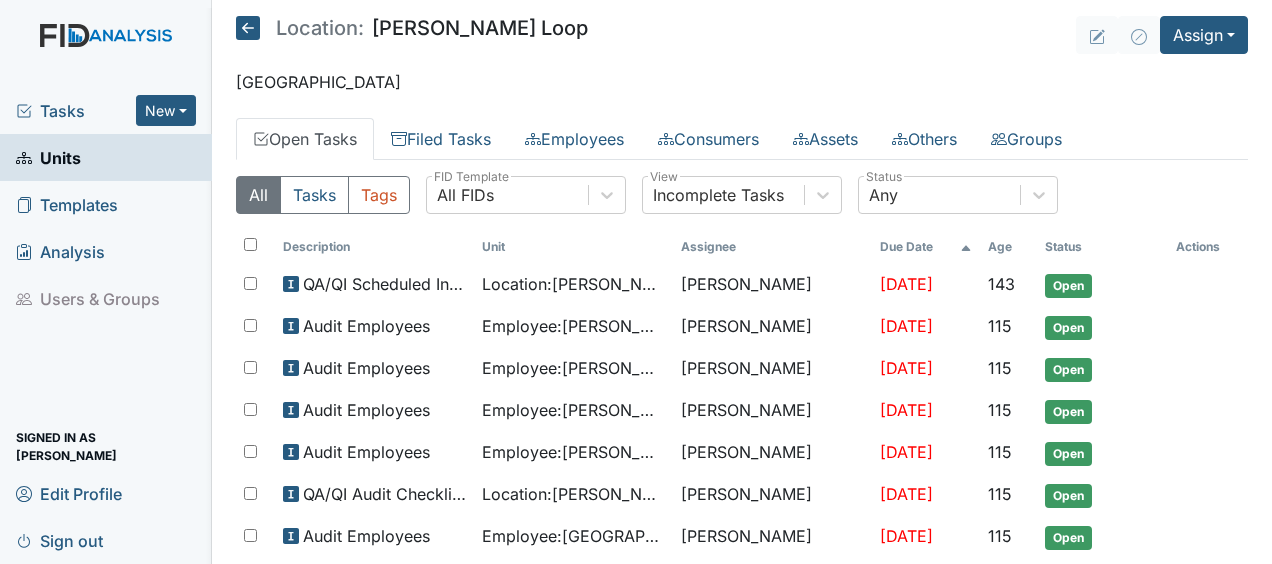 click on "Employee :  Pope, Pricilla" at bounding box center [573, 327] 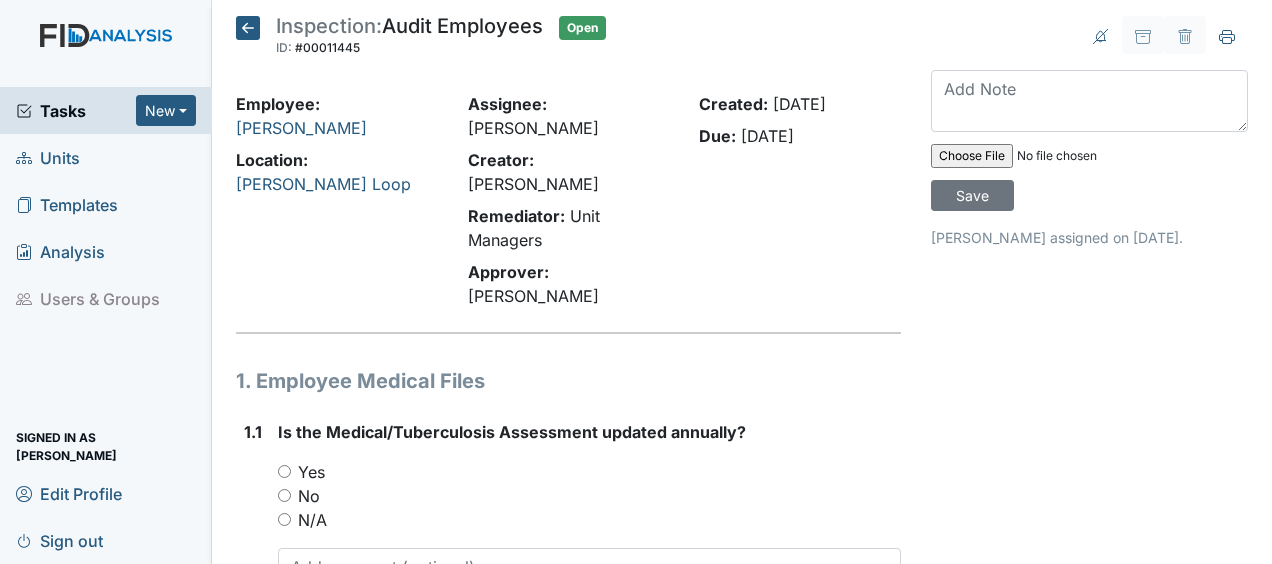 scroll, scrollTop: 0, scrollLeft: 0, axis: both 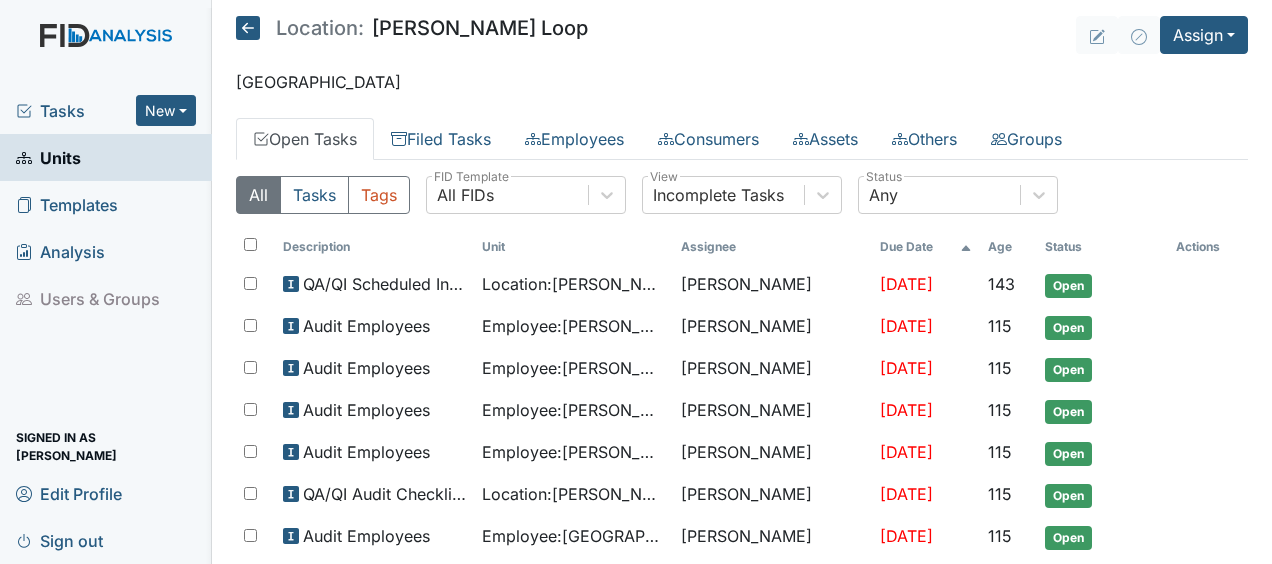 click 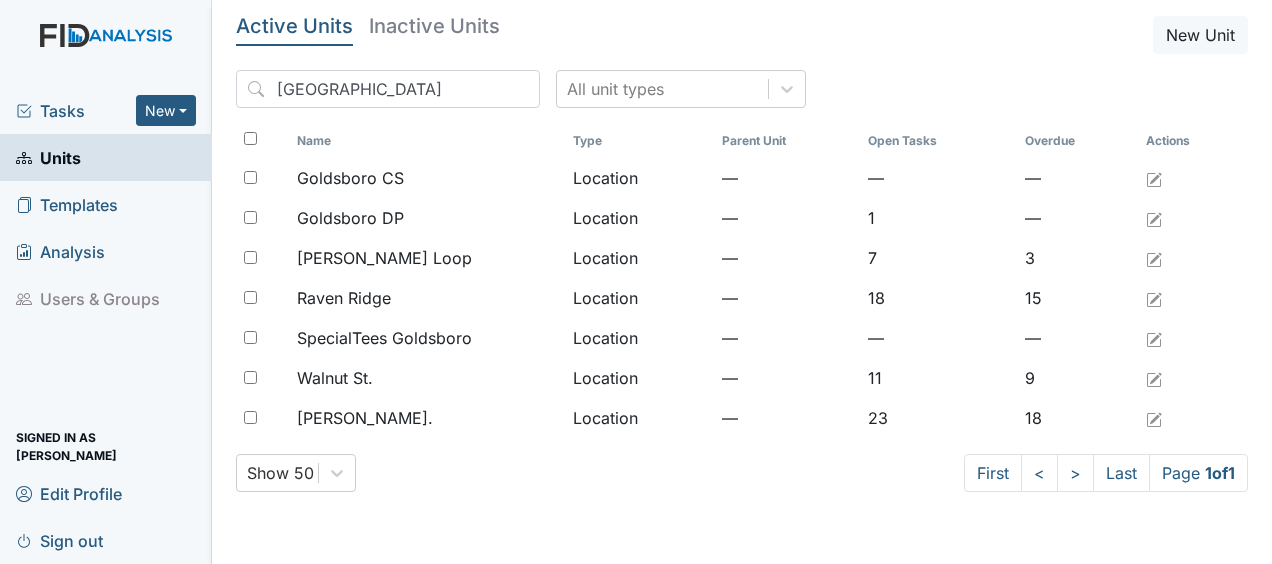 scroll, scrollTop: 0, scrollLeft: 0, axis: both 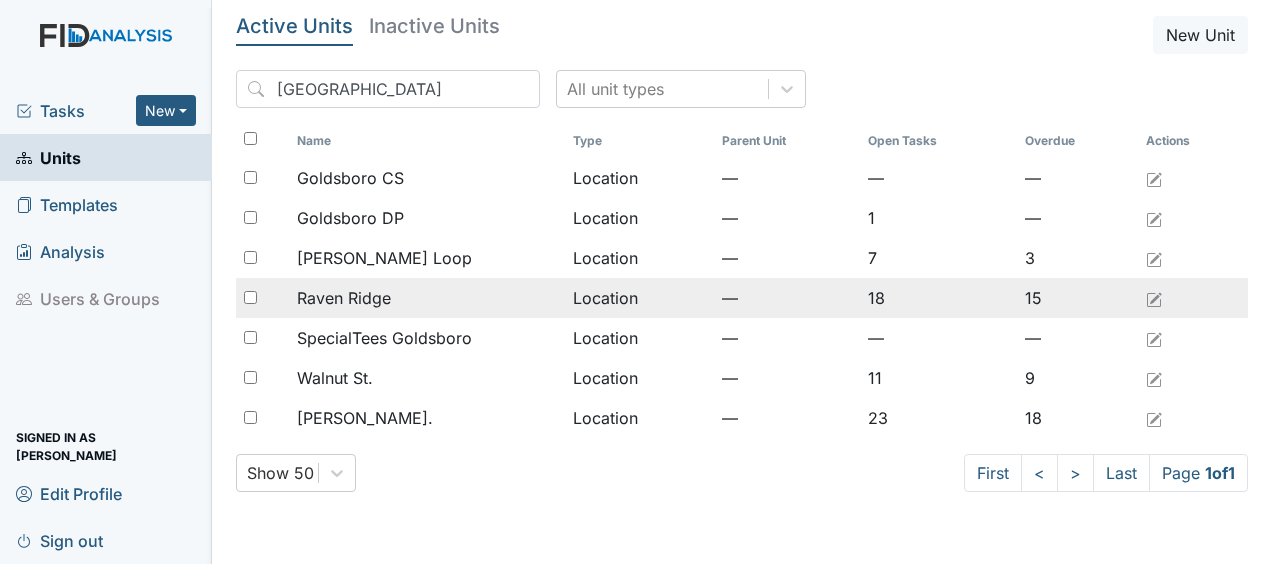 click on "Raven Ridge" at bounding box center (344, 298) 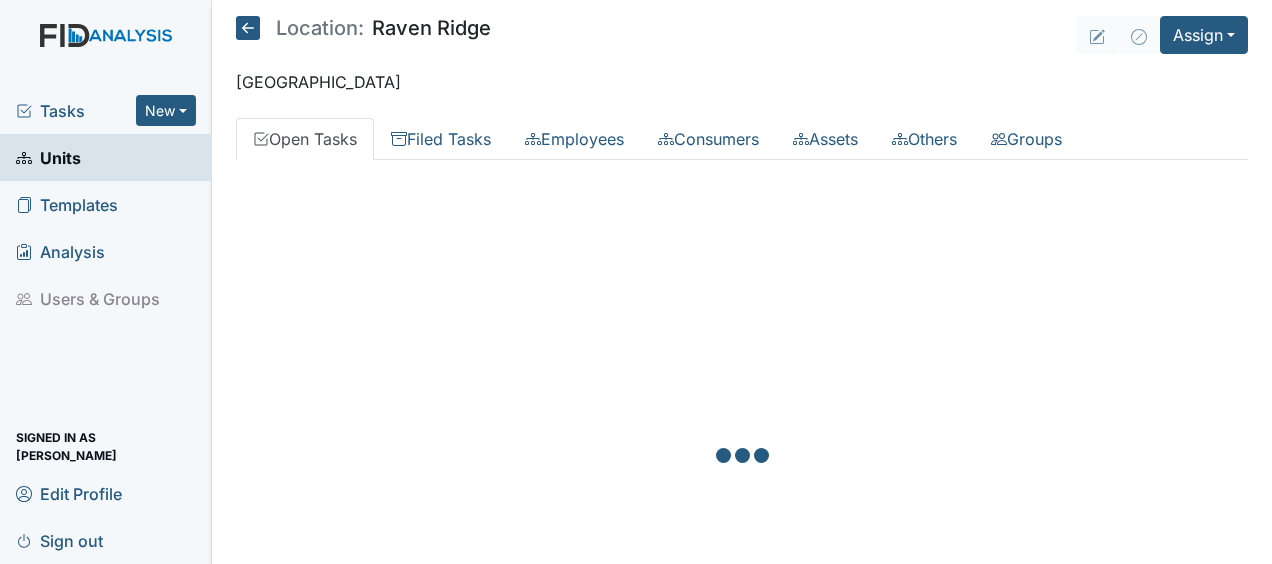 scroll, scrollTop: 0, scrollLeft: 0, axis: both 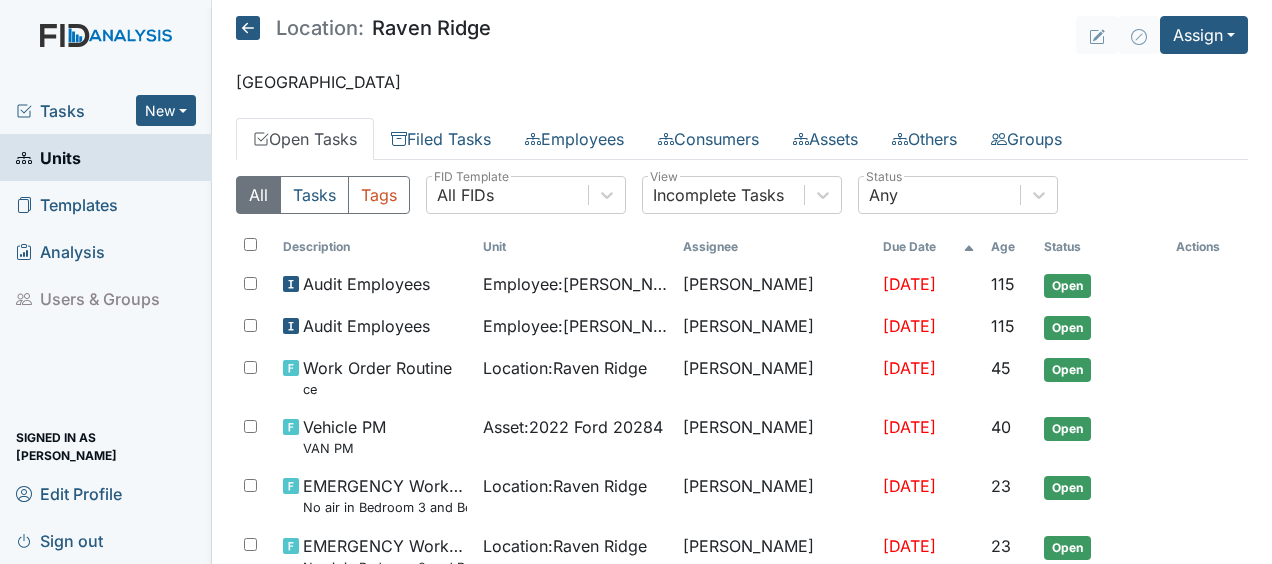 click 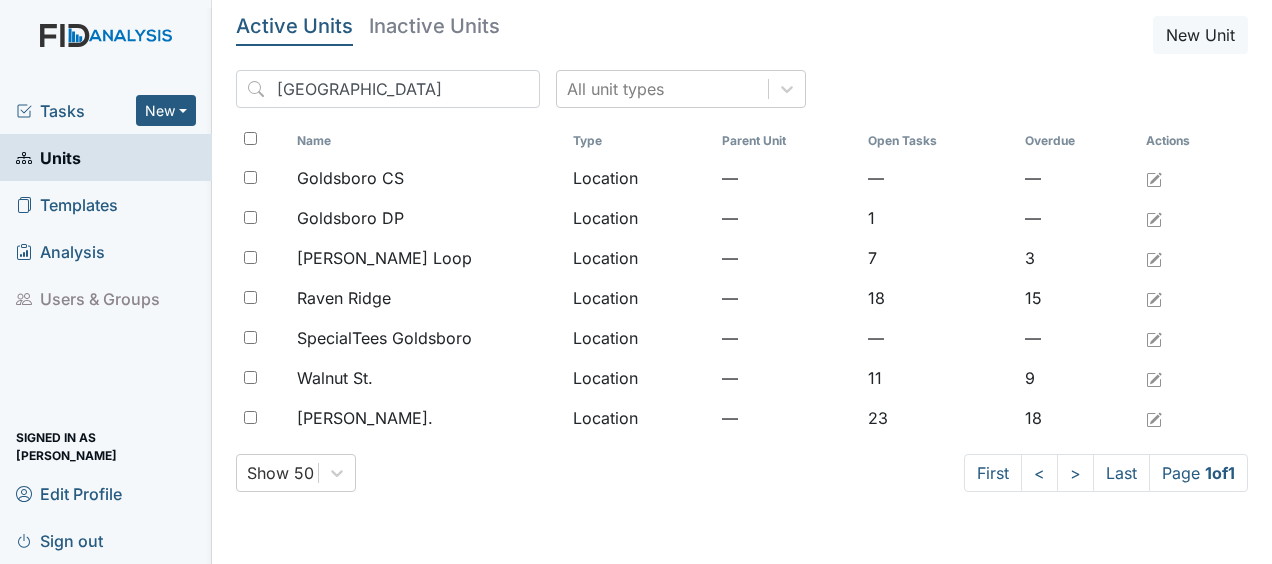 scroll, scrollTop: 0, scrollLeft: 0, axis: both 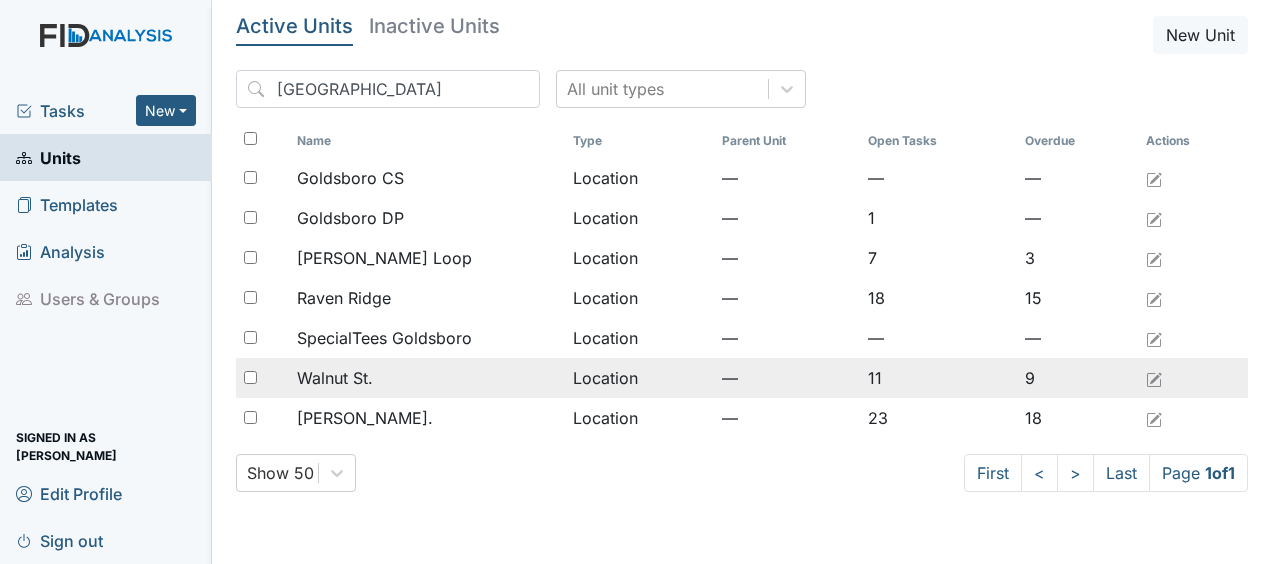 click on "Walnut St." at bounding box center (426, 378) 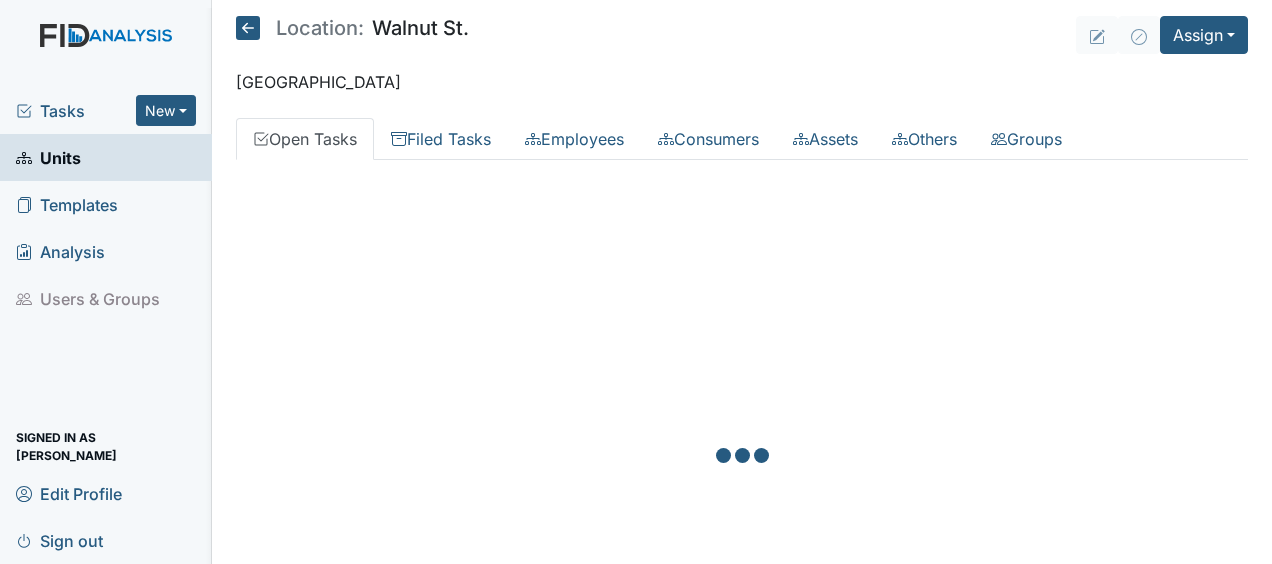 scroll, scrollTop: 0, scrollLeft: 0, axis: both 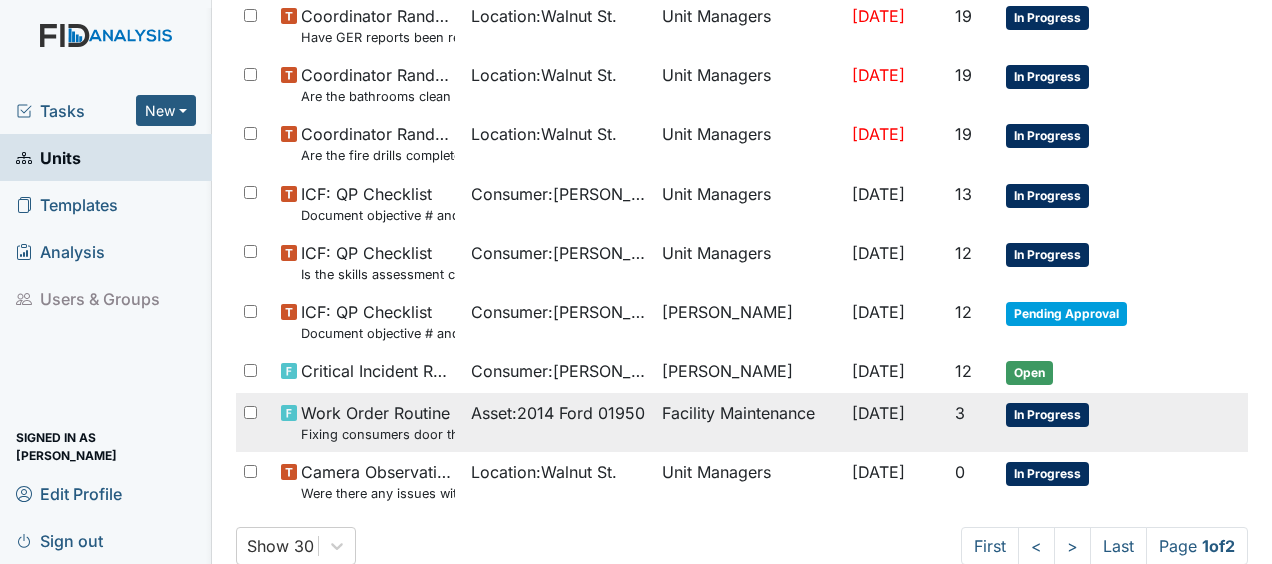 click on "Work Order Routine Fixing consumers door that was stuck" at bounding box center [378, 422] 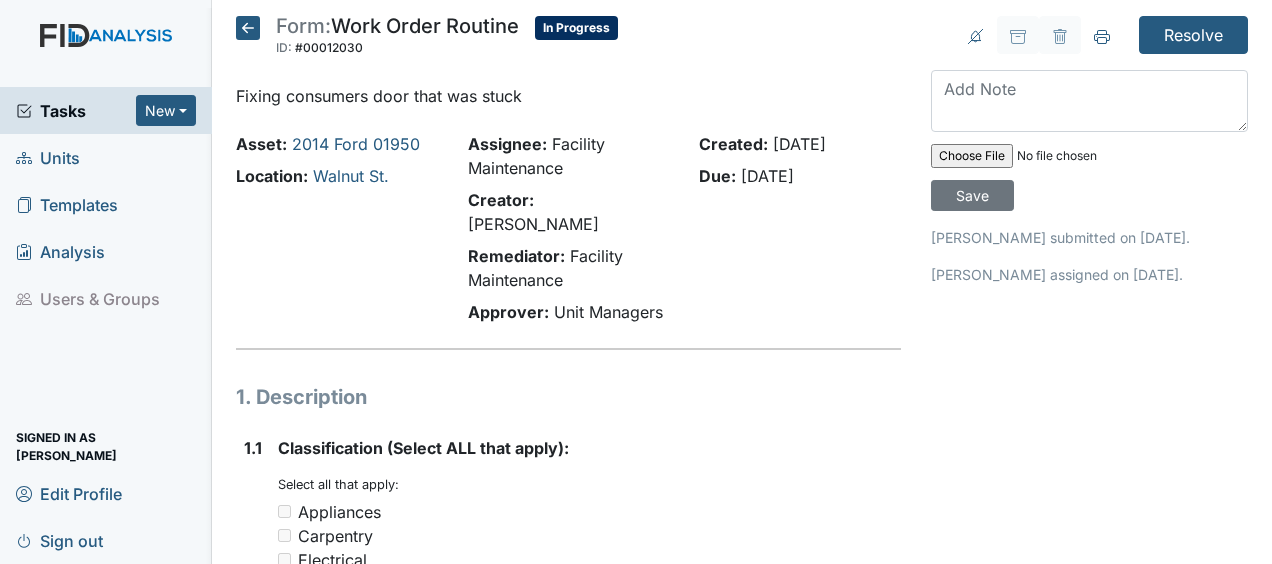 scroll, scrollTop: 0, scrollLeft: 0, axis: both 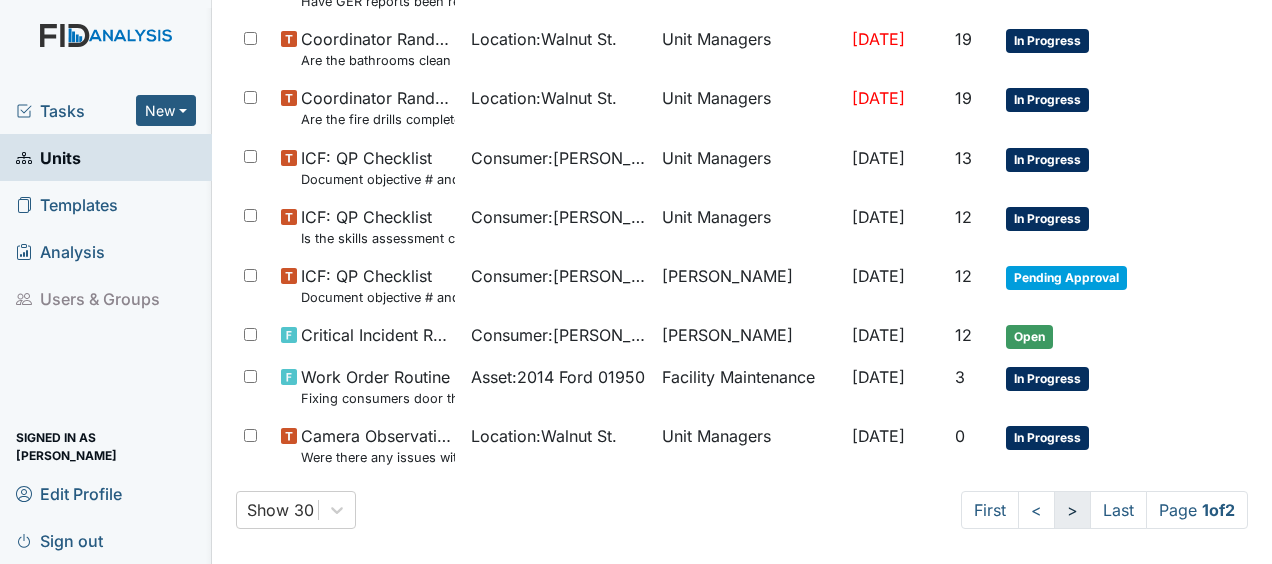 click on ">" at bounding box center (1072, 510) 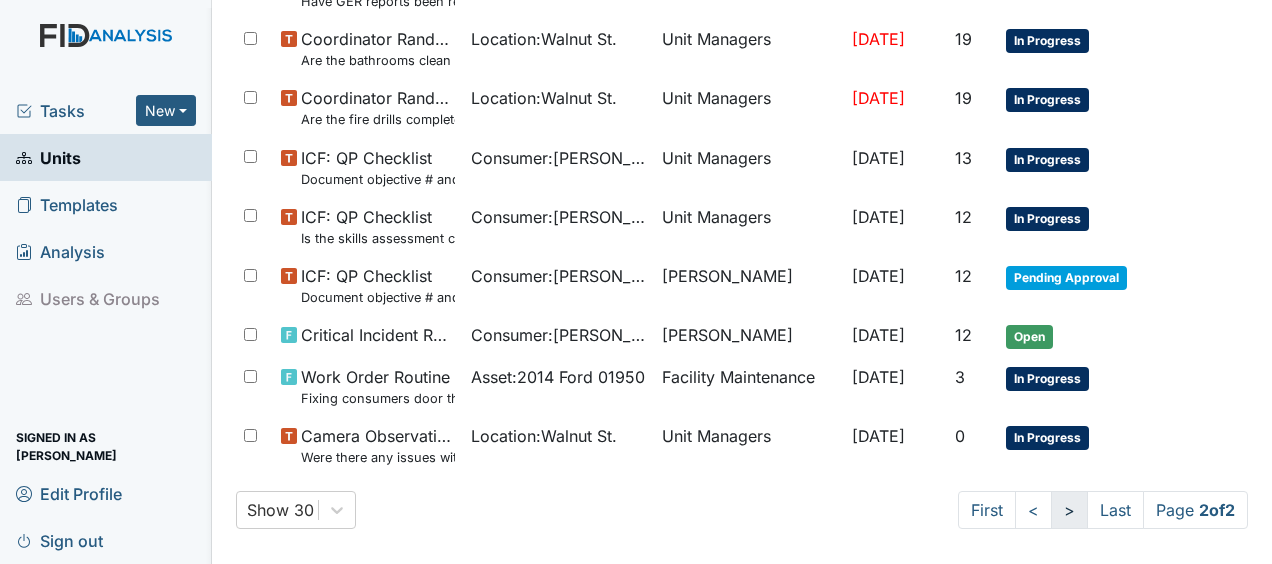 scroll, scrollTop: 0, scrollLeft: 0, axis: both 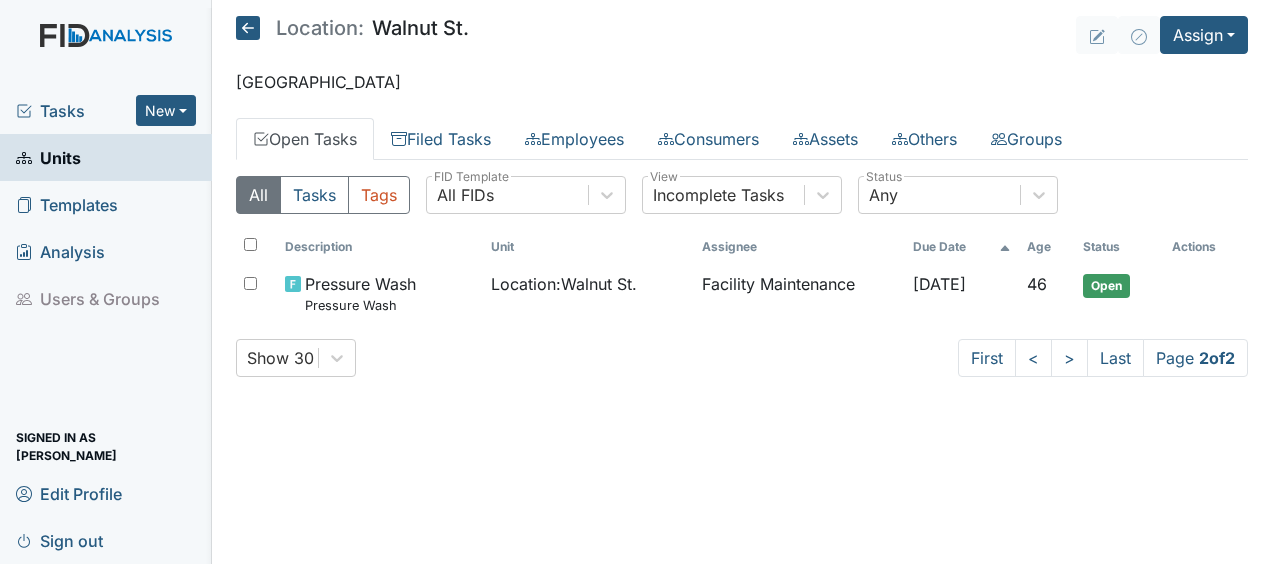 click 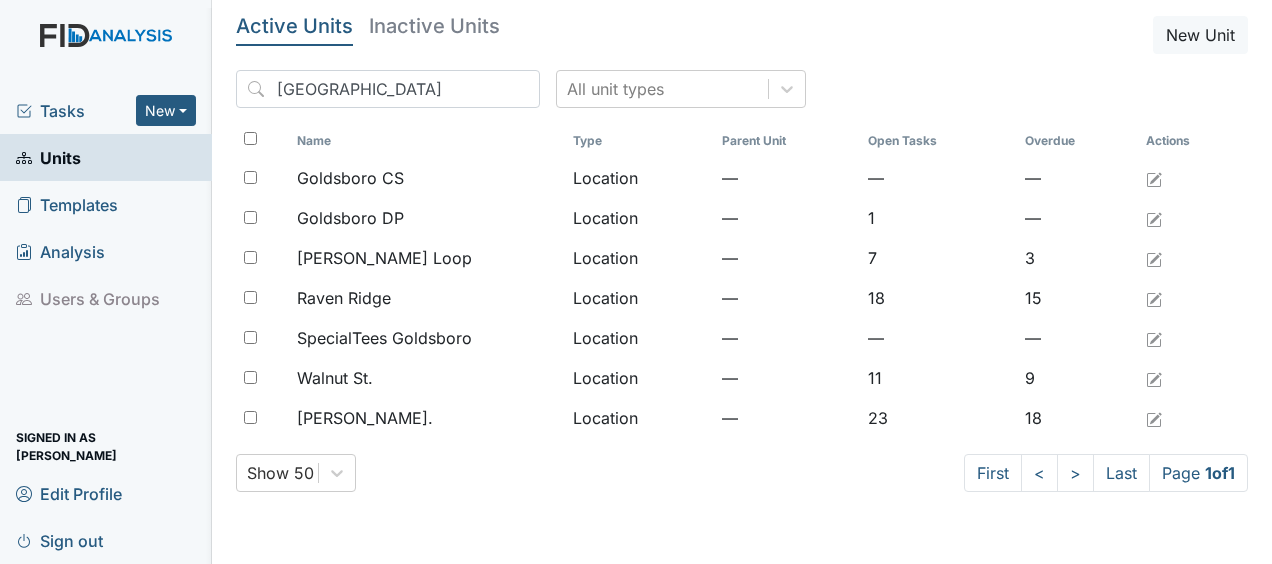 scroll, scrollTop: 0, scrollLeft: 0, axis: both 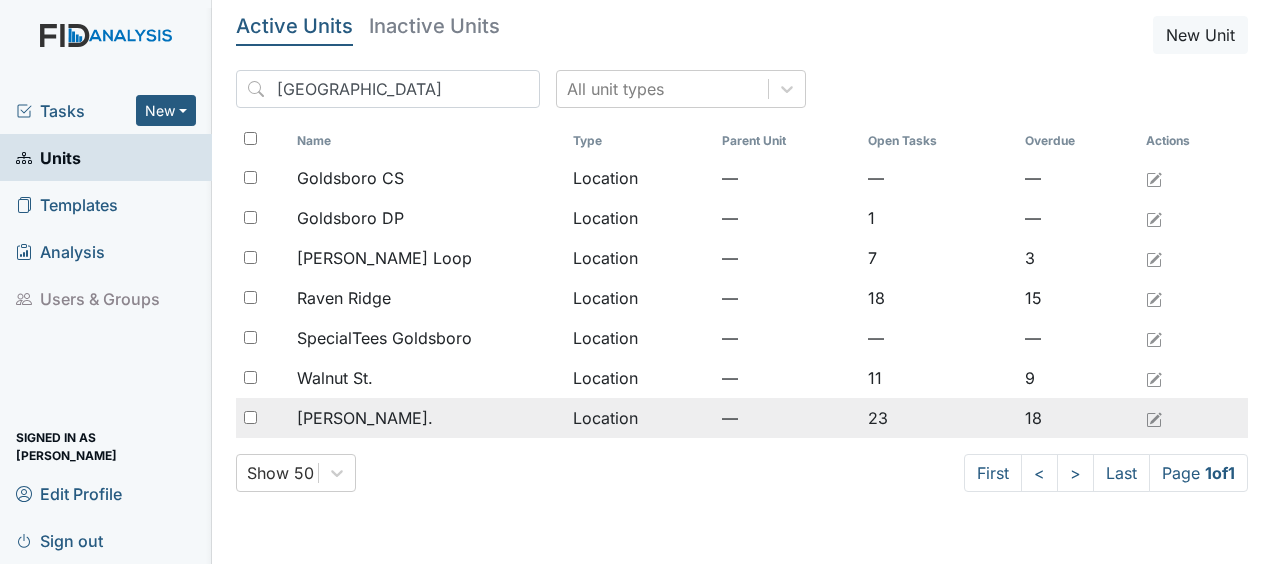 click on "Location" at bounding box center (639, 418) 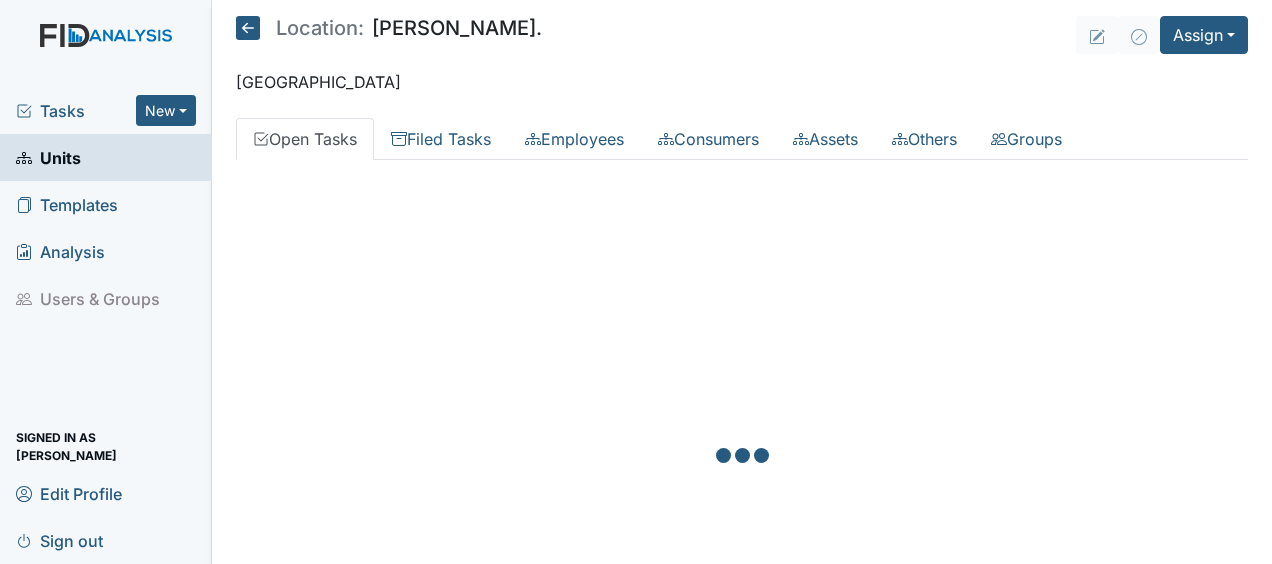 scroll, scrollTop: 0, scrollLeft: 0, axis: both 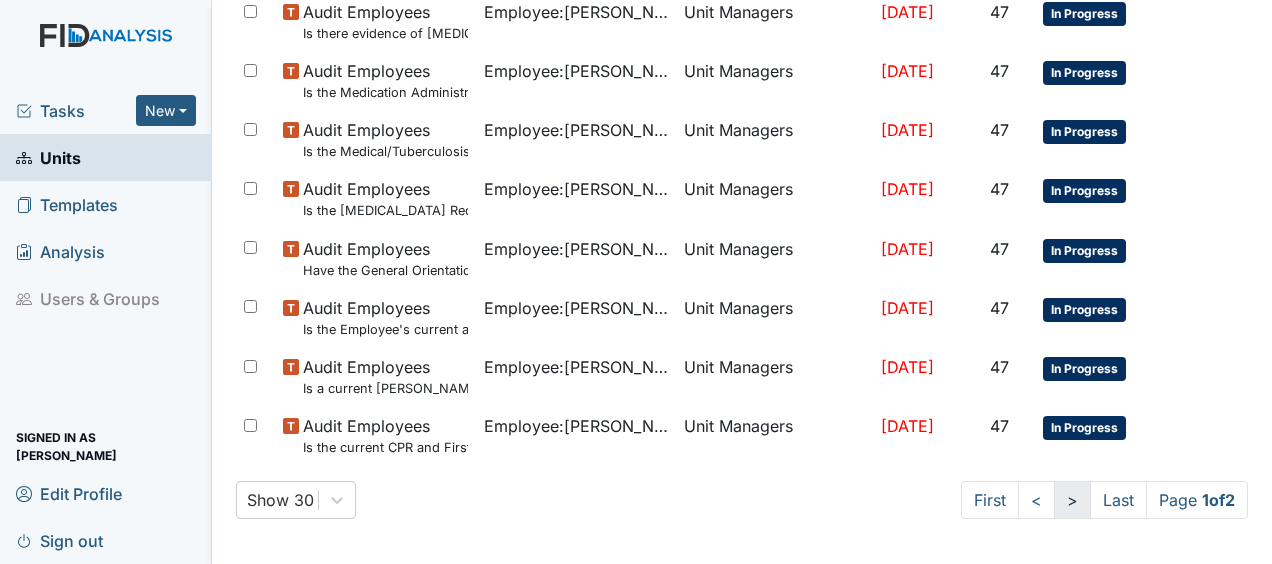 click on ">" at bounding box center [1072, 500] 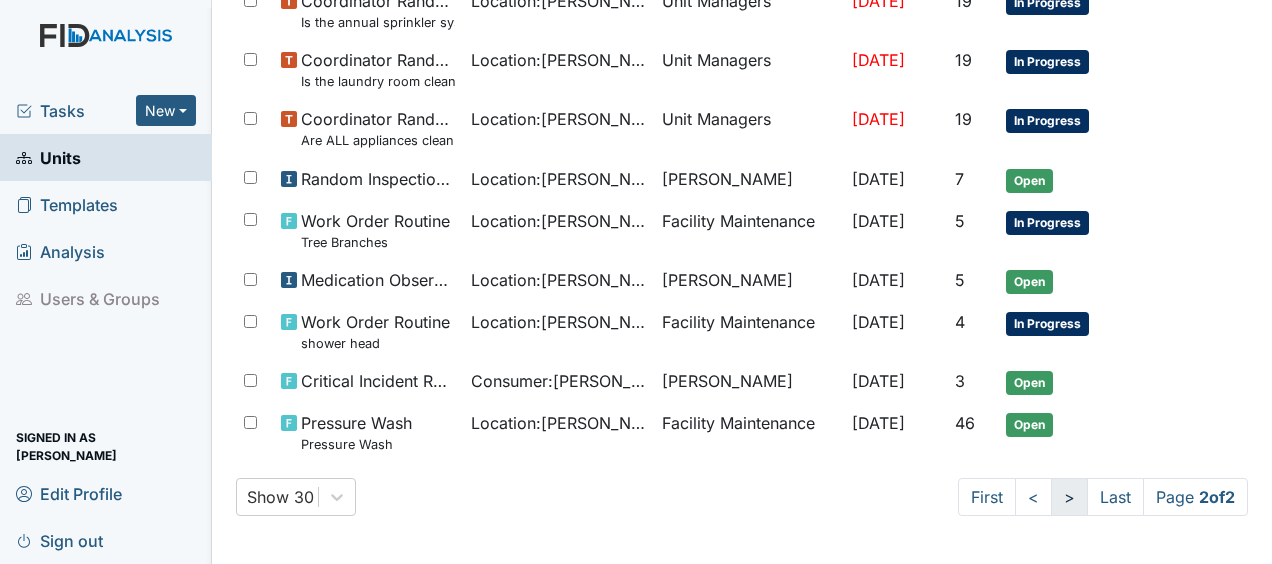 scroll, scrollTop: 1226, scrollLeft: 0, axis: vertical 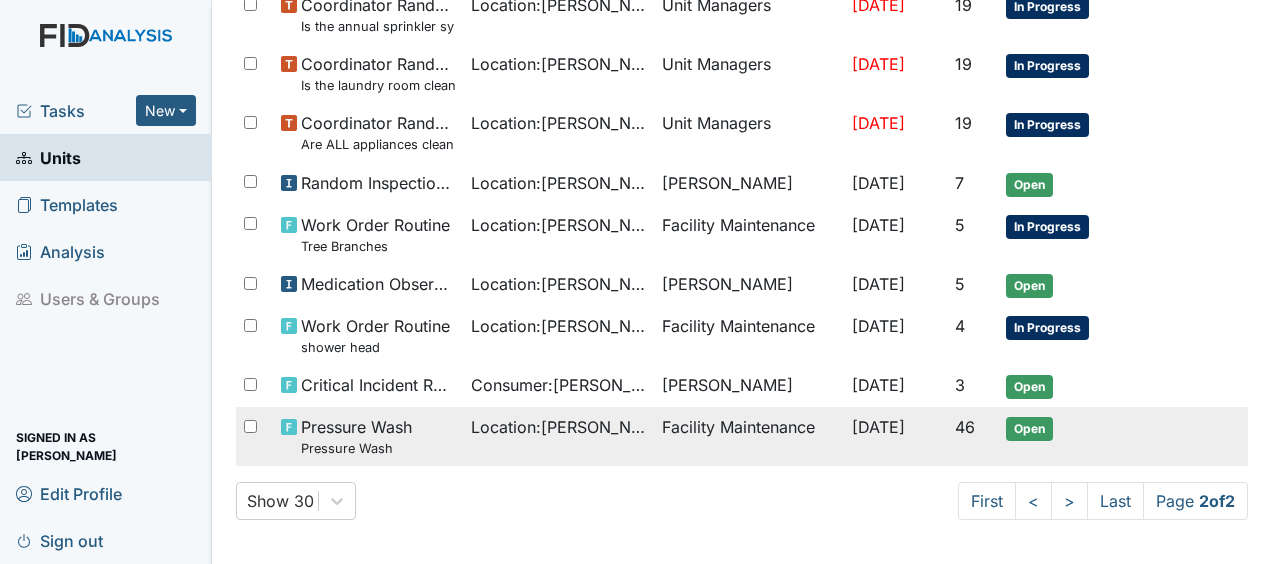 click on "Pressure Wash Pressure Wash   Location :  William St. Facility Maintenance  Jul 30, 2025 46 Open" at bounding box center (742, 436) 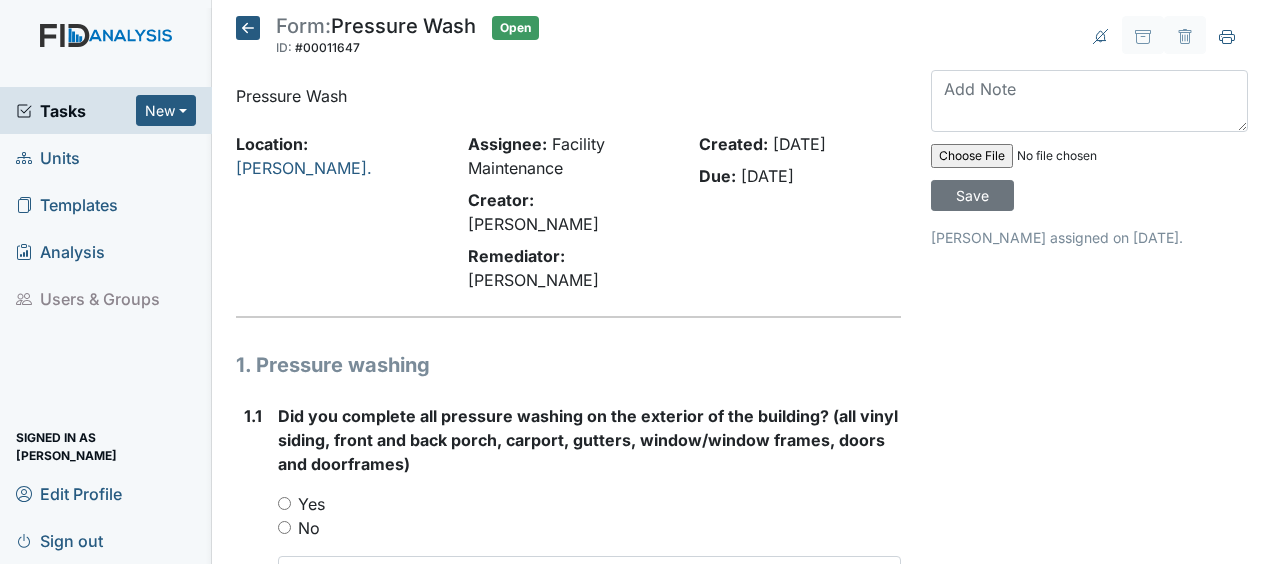 scroll, scrollTop: 0, scrollLeft: 0, axis: both 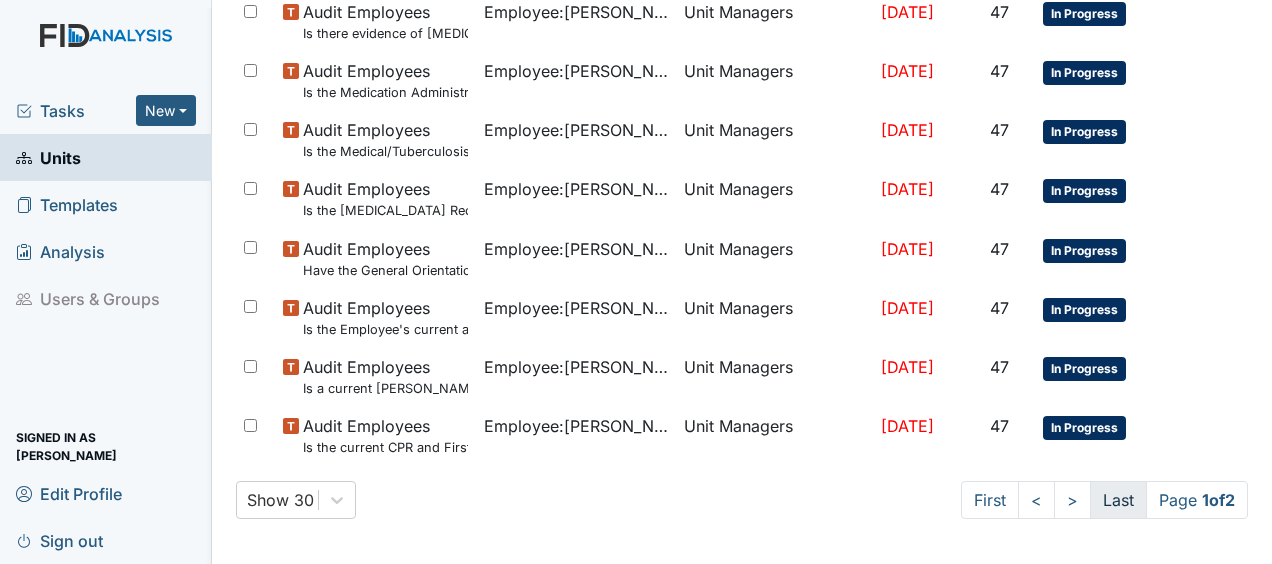 click on "Last" at bounding box center (1118, 500) 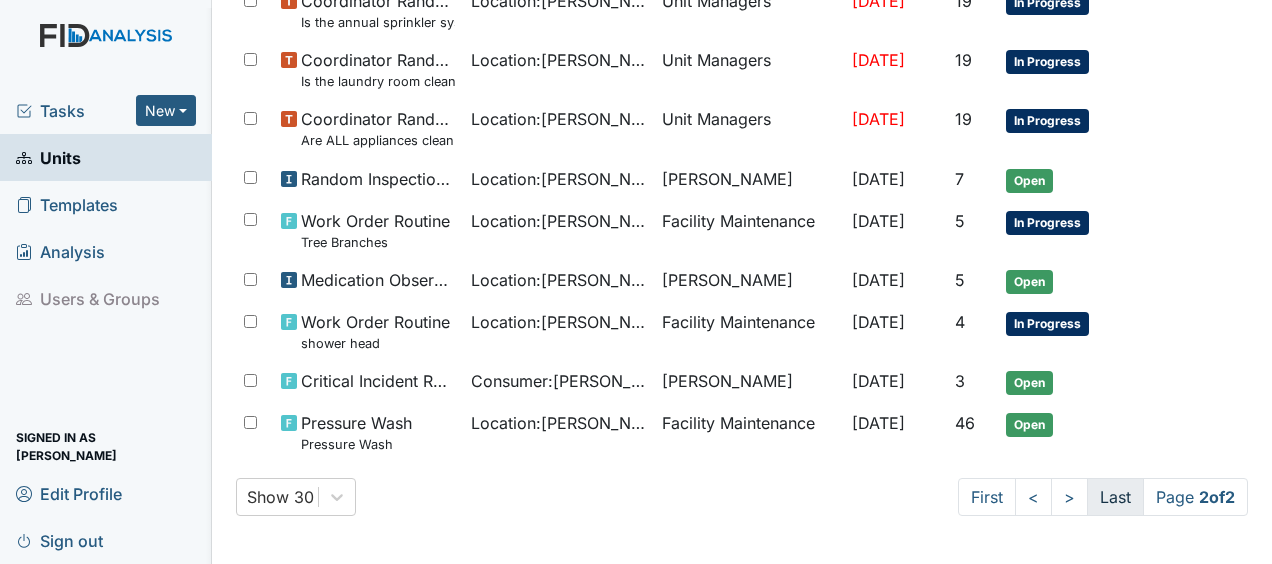 scroll, scrollTop: 1226, scrollLeft: 0, axis: vertical 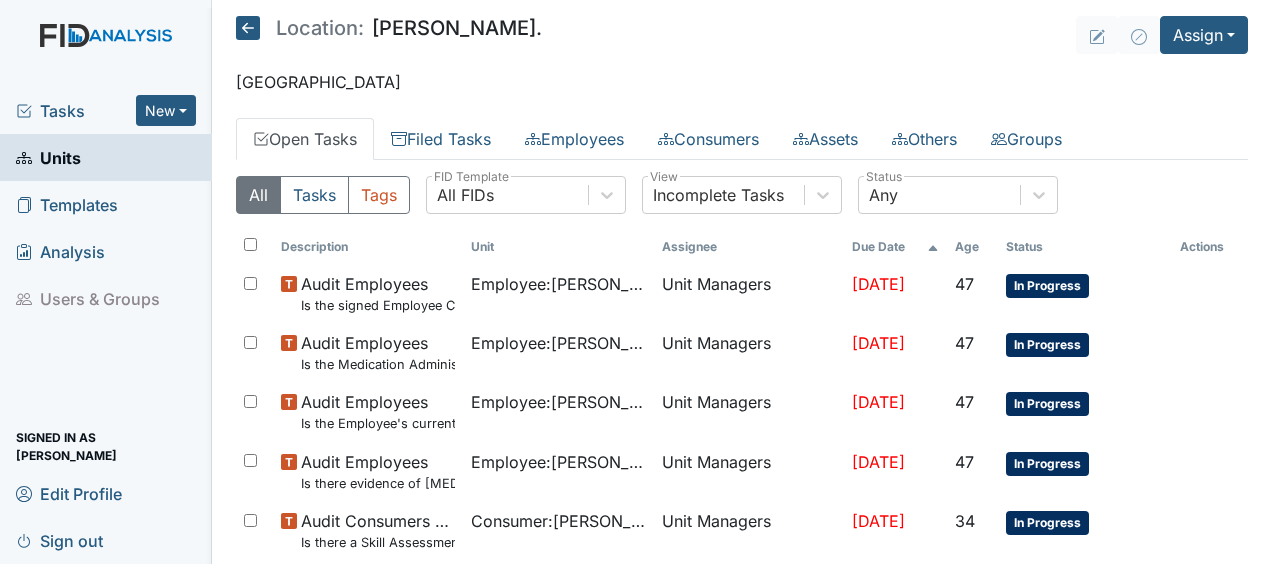 click 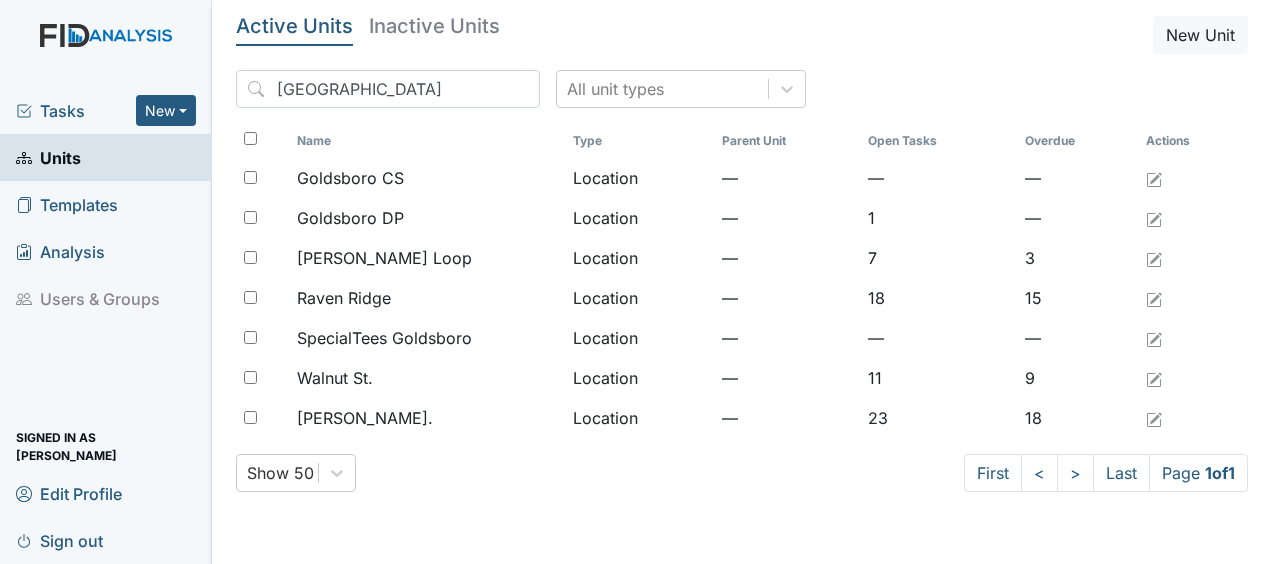 scroll, scrollTop: 0, scrollLeft: 0, axis: both 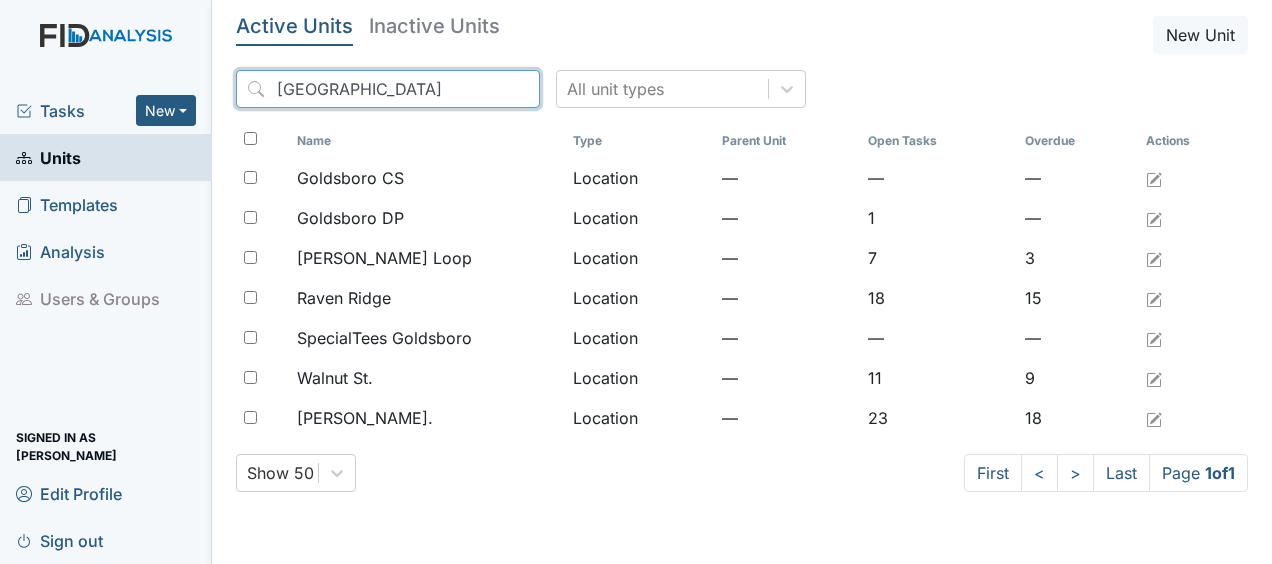 click on "[GEOGRAPHIC_DATA]" at bounding box center (388, 89) 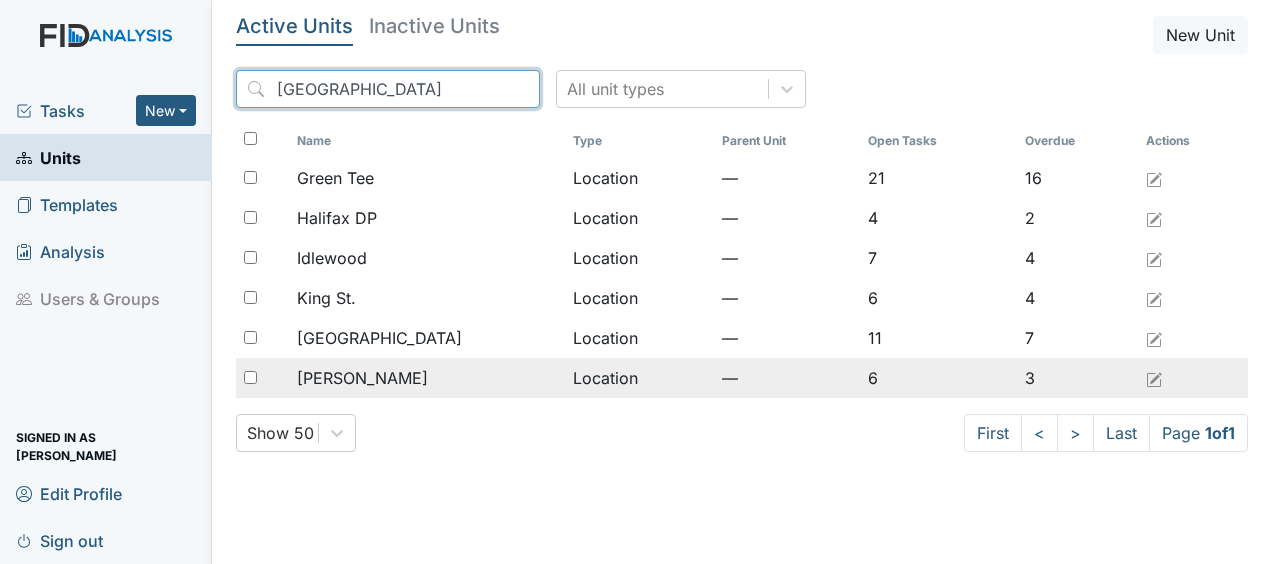 type on "[GEOGRAPHIC_DATA]" 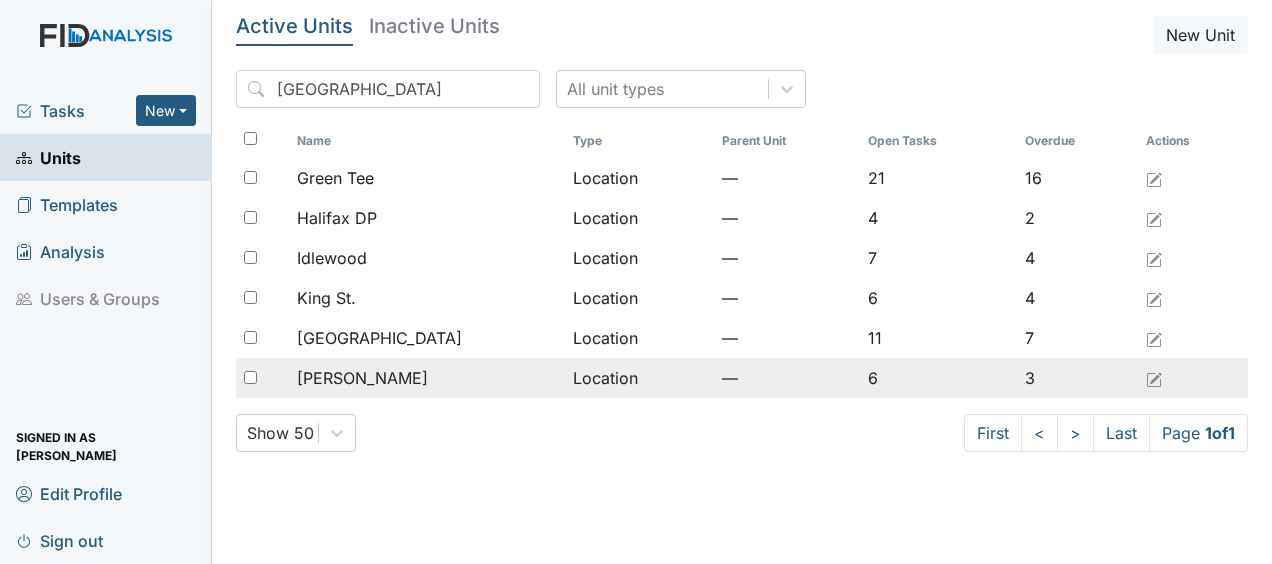 click on "Location" at bounding box center (639, 378) 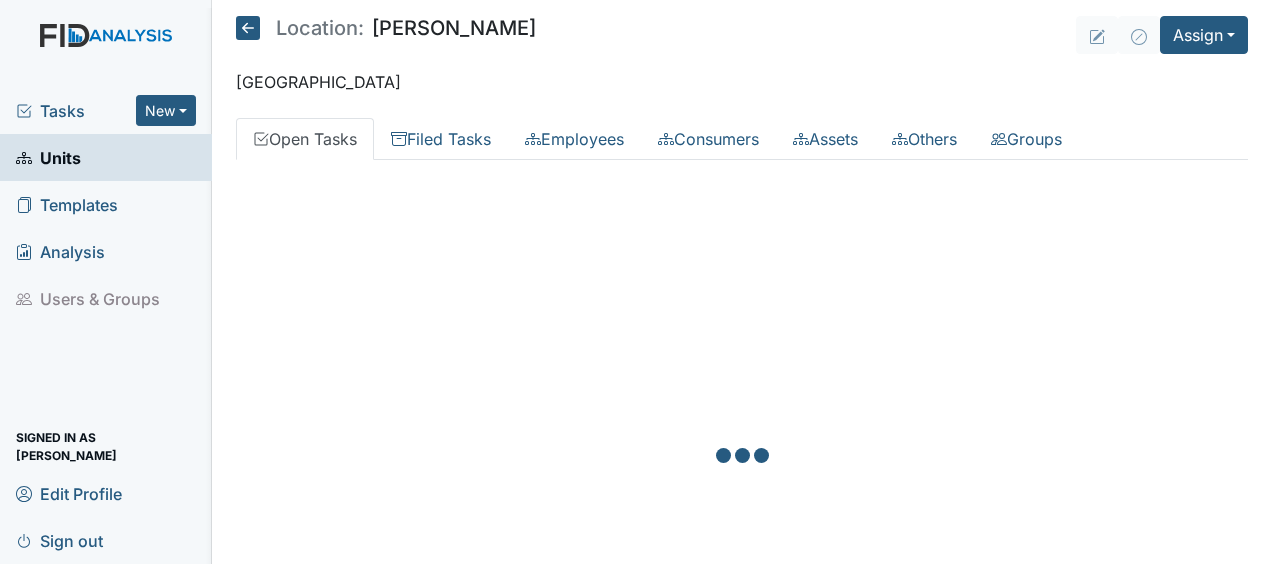scroll, scrollTop: 0, scrollLeft: 0, axis: both 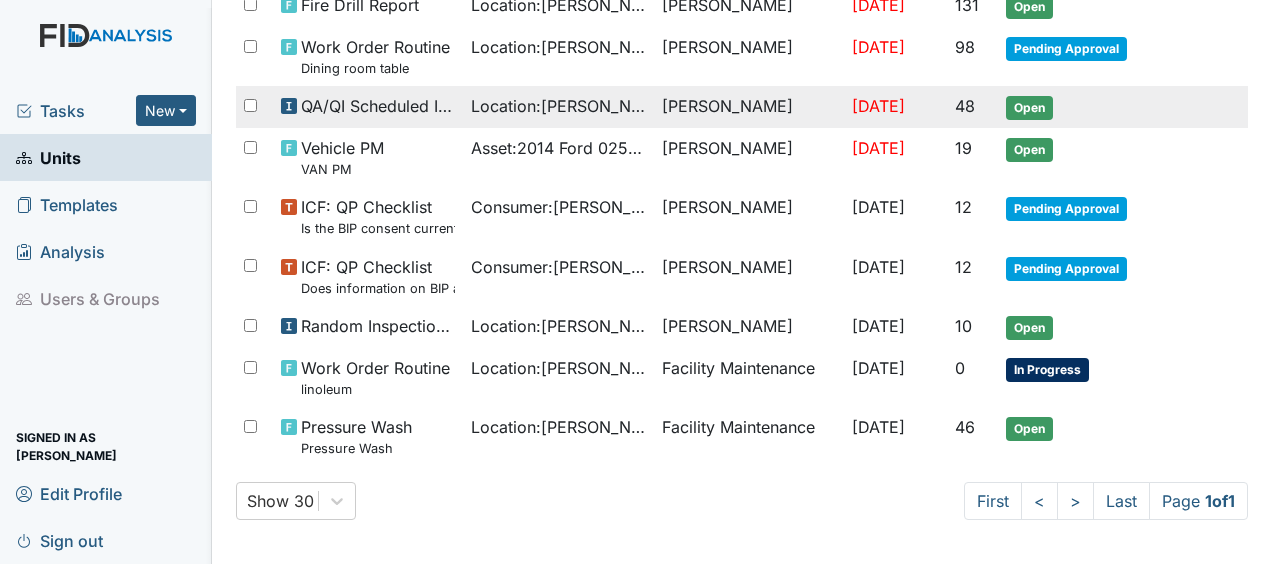 click on "Location :  McFarland" at bounding box center (558, 368) 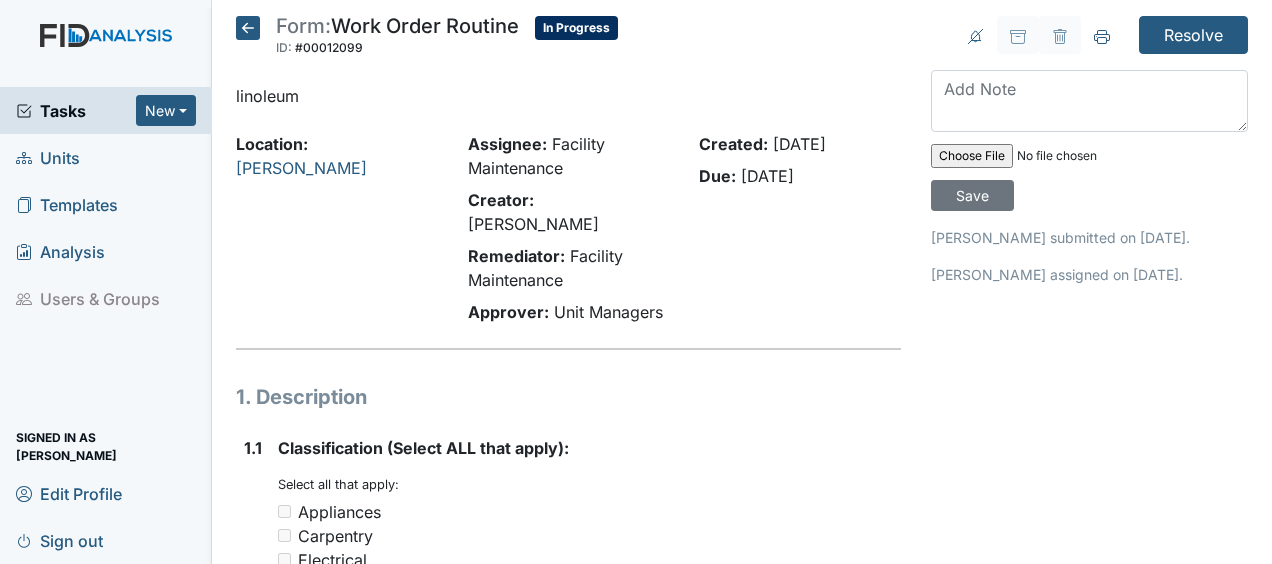 scroll, scrollTop: 0, scrollLeft: 0, axis: both 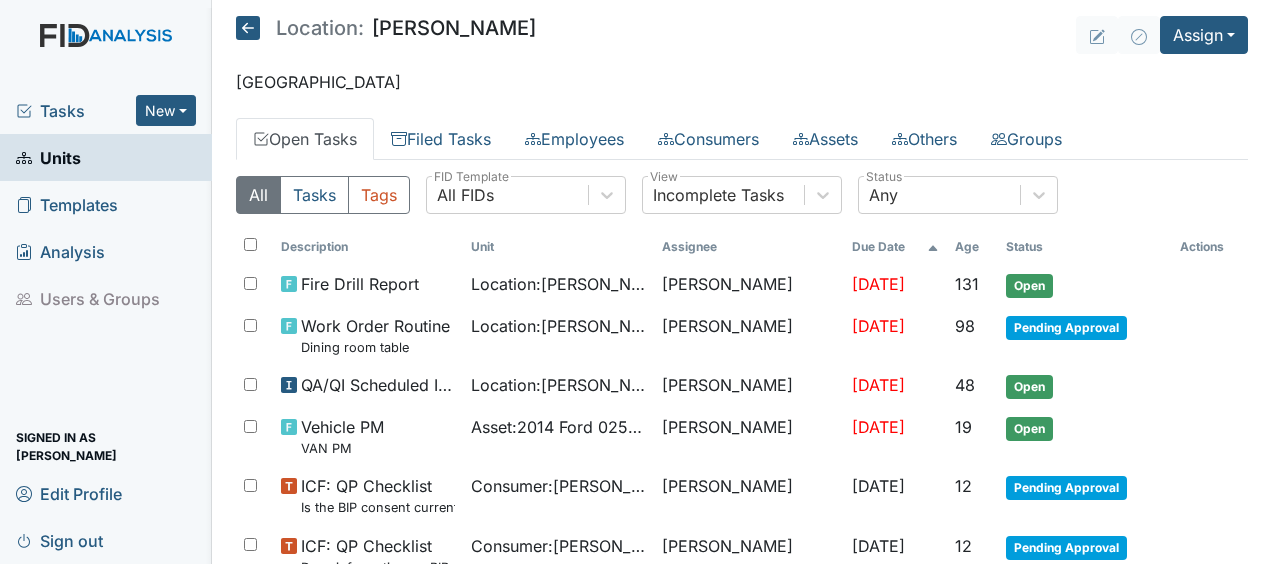 click 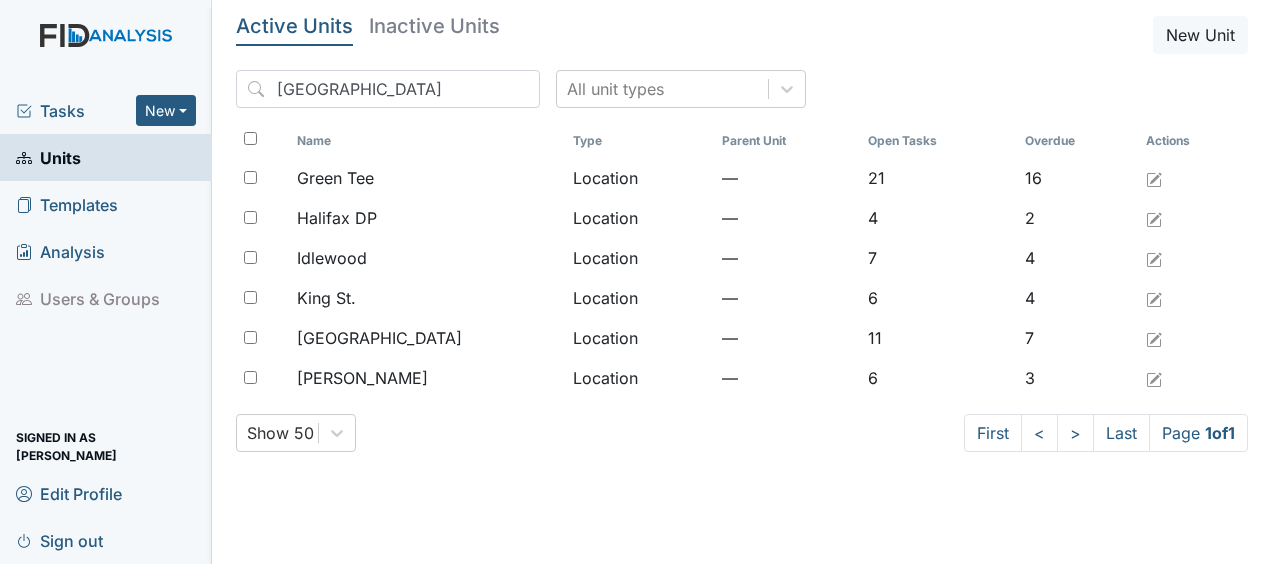 scroll, scrollTop: 0, scrollLeft: 0, axis: both 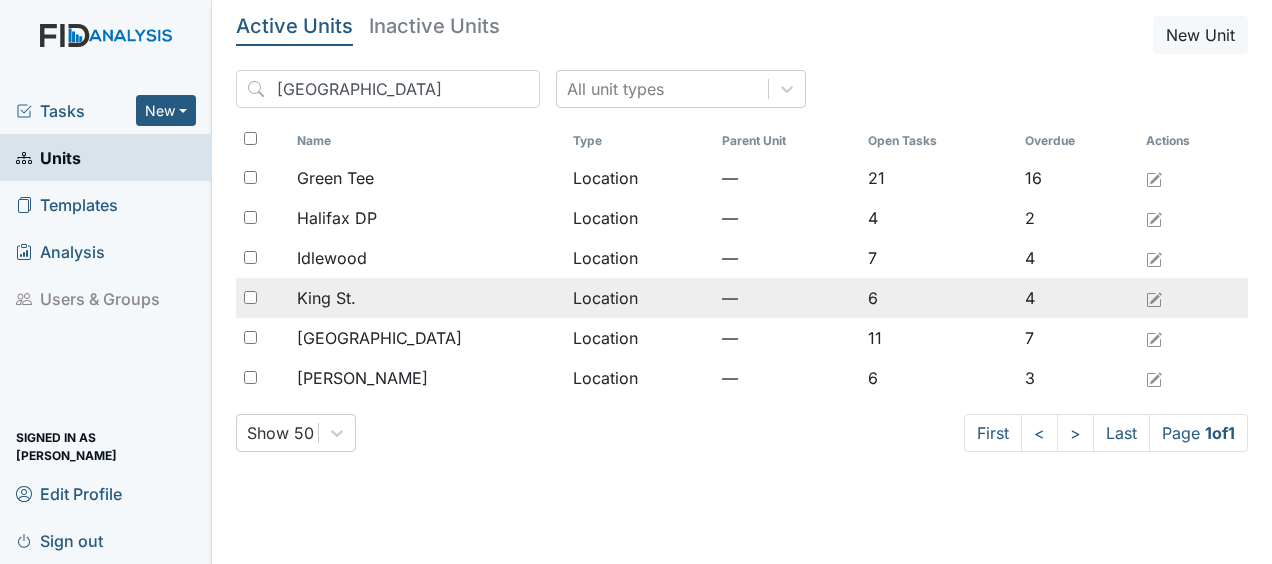 click on "King St." at bounding box center [326, 298] 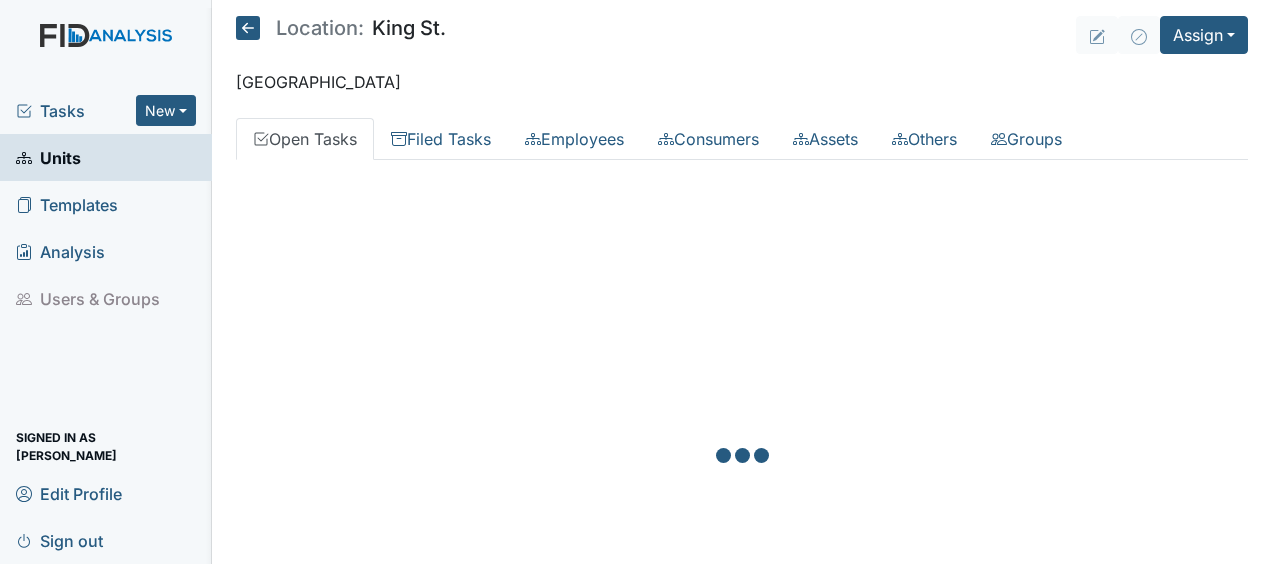 scroll, scrollTop: 0, scrollLeft: 0, axis: both 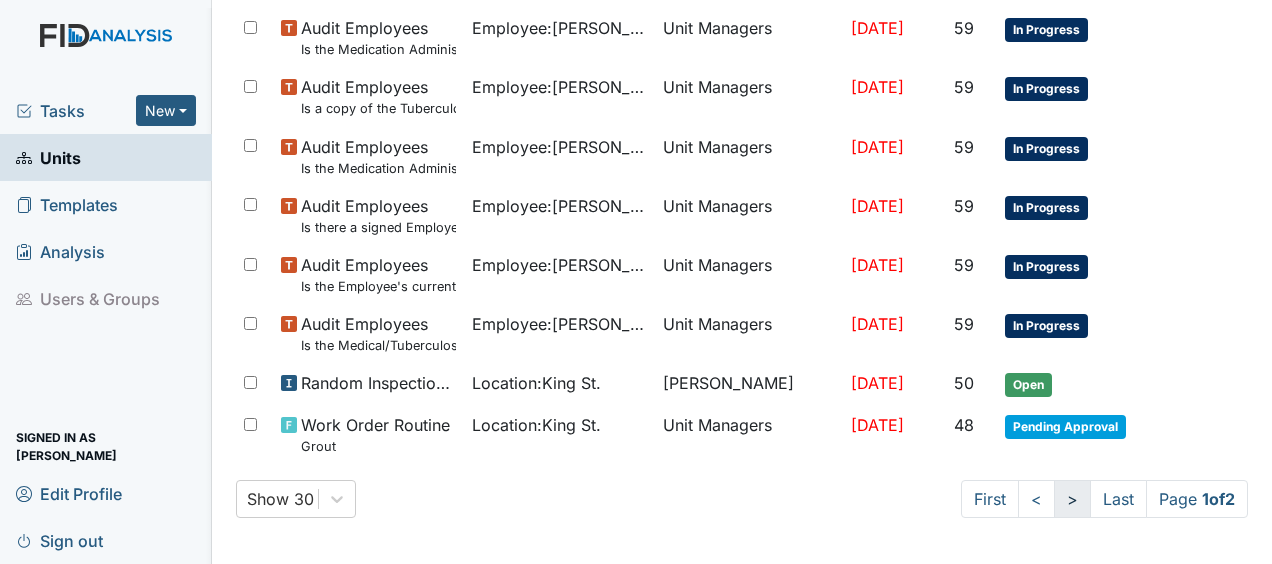 click on ">" at bounding box center (1072, 499) 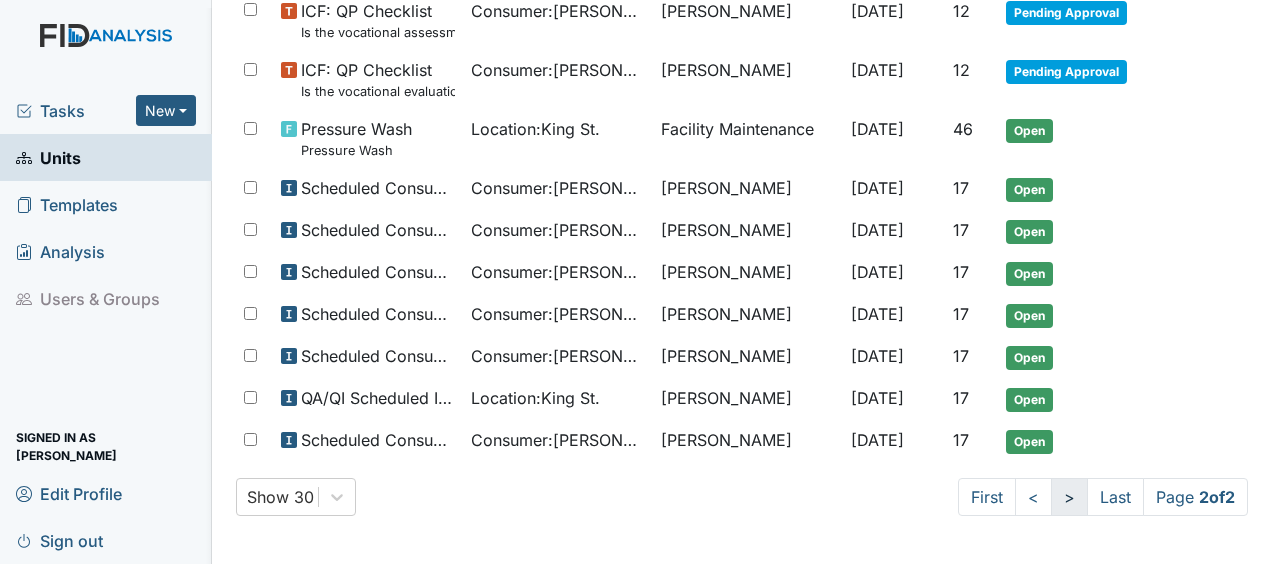 scroll, scrollTop: 486, scrollLeft: 0, axis: vertical 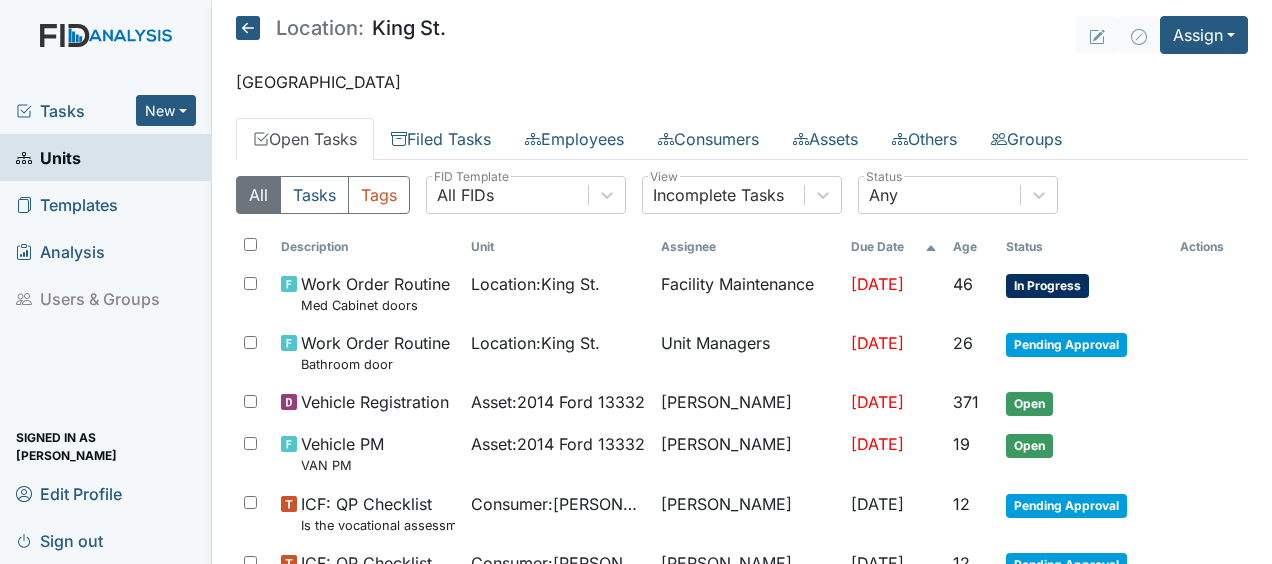 click 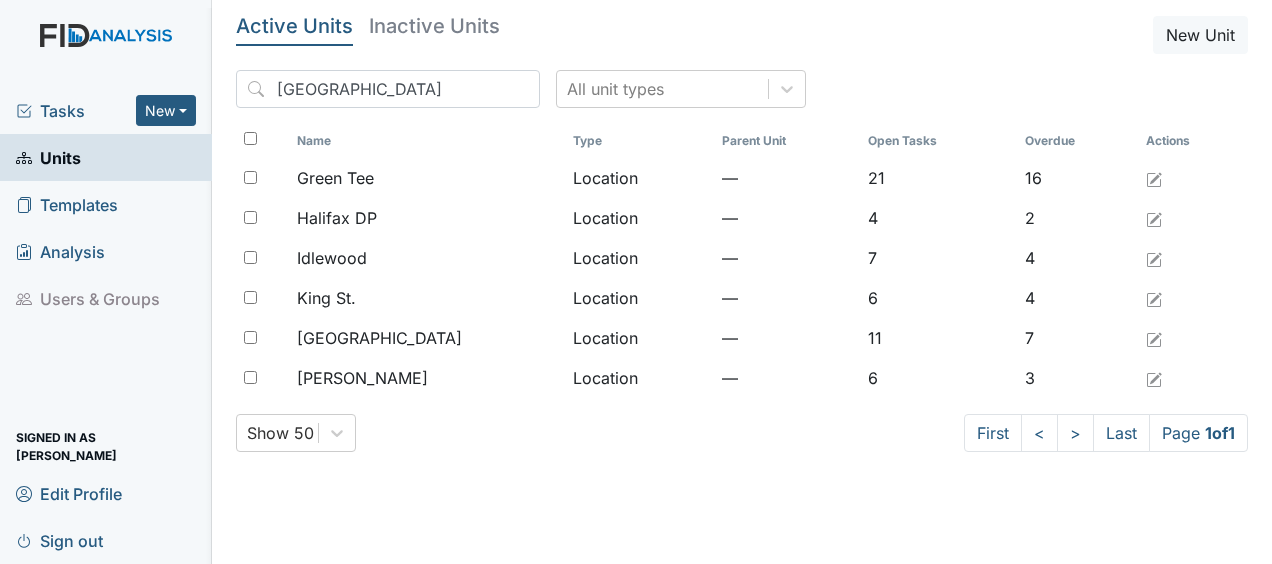 scroll, scrollTop: 0, scrollLeft: 0, axis: both 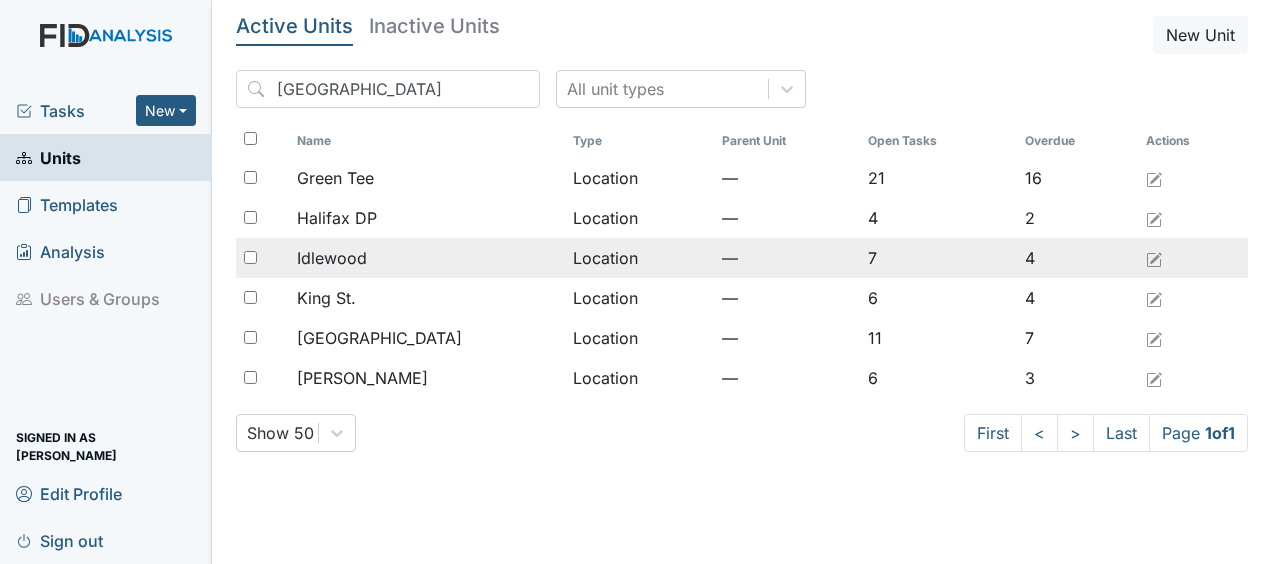 click on "Idlewood" at bounding box center [426, 258] 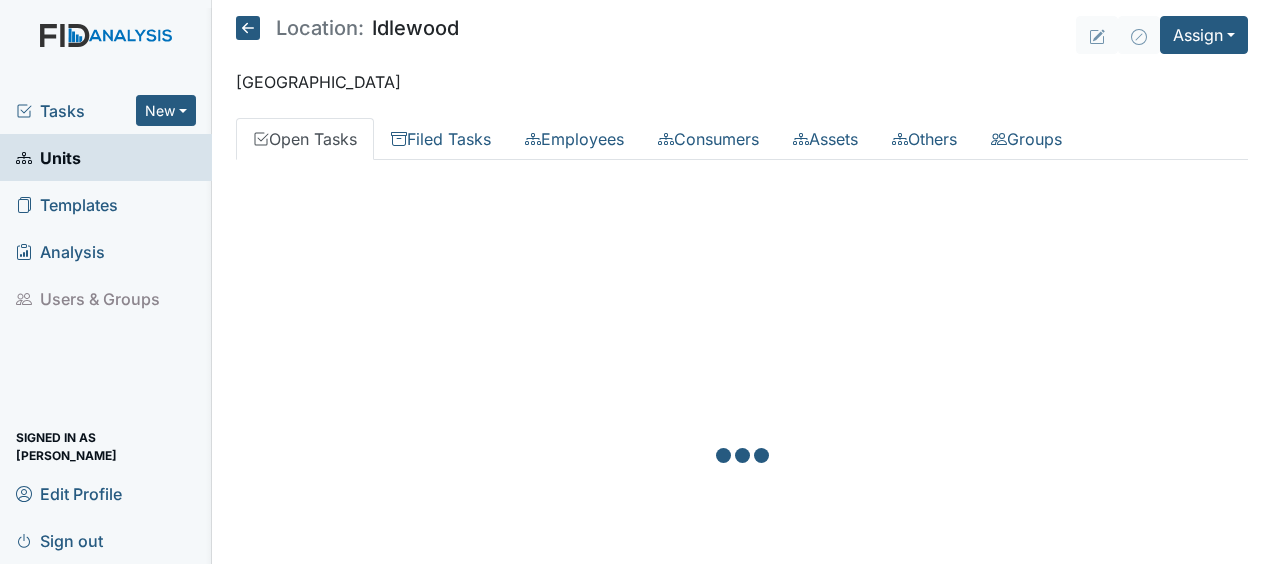 scroll, scrollTop: 0, scrollLeft: 0, axis: both 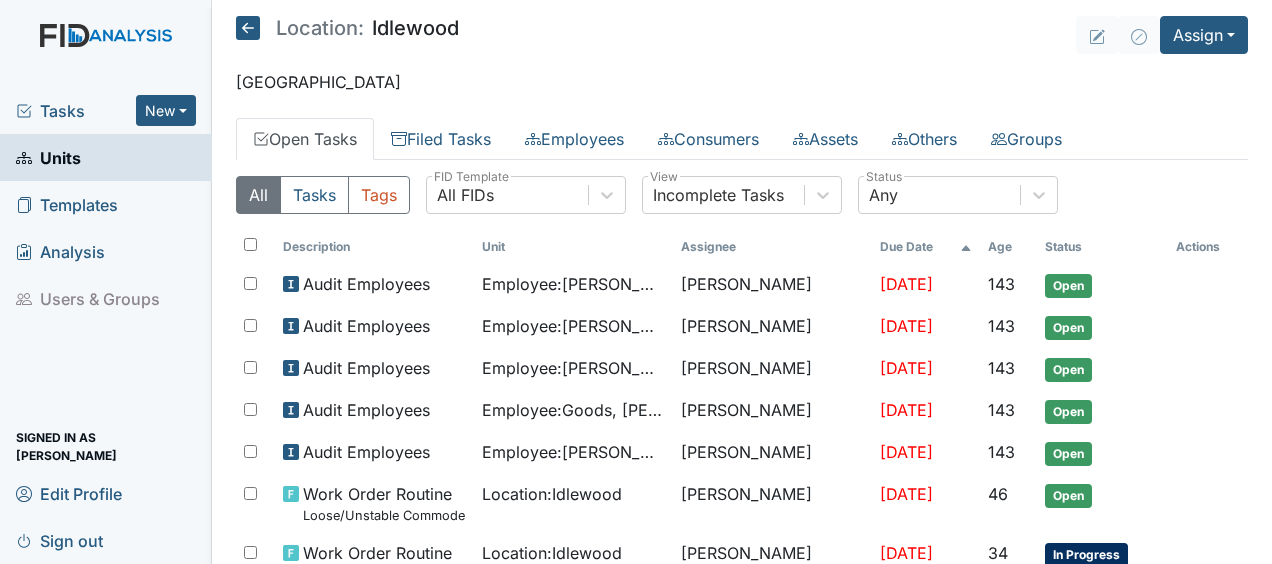 click on "Employee :  Deloatch, Janical" at bounding box center [573, 327] 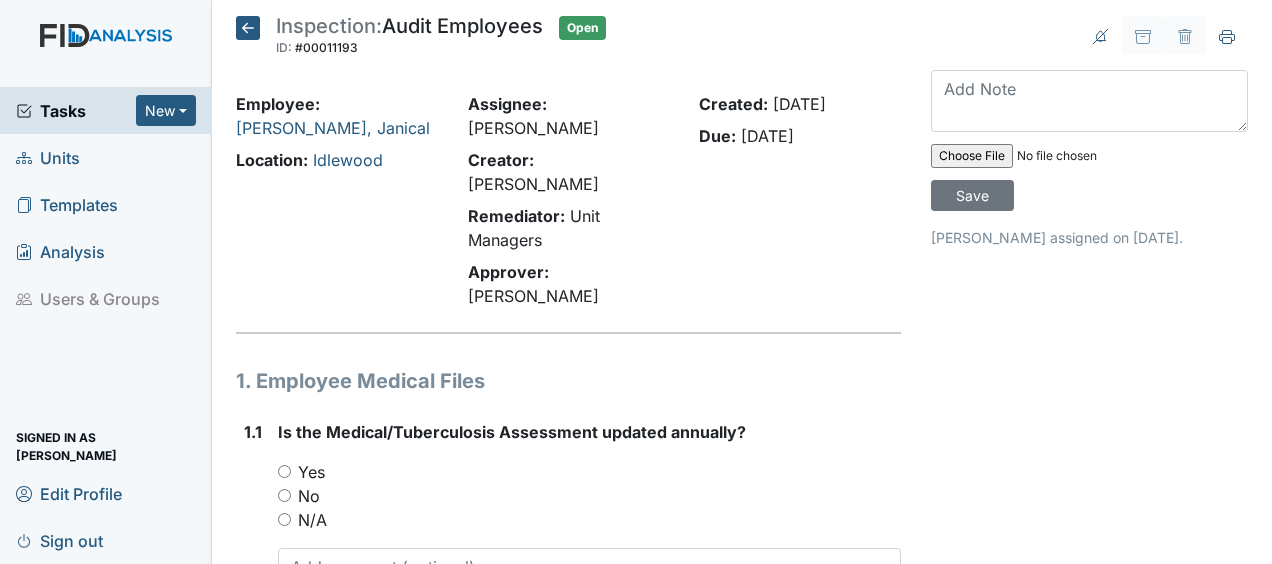 scroll, scrollTop: 0, scrollLeft: 0, axis: both 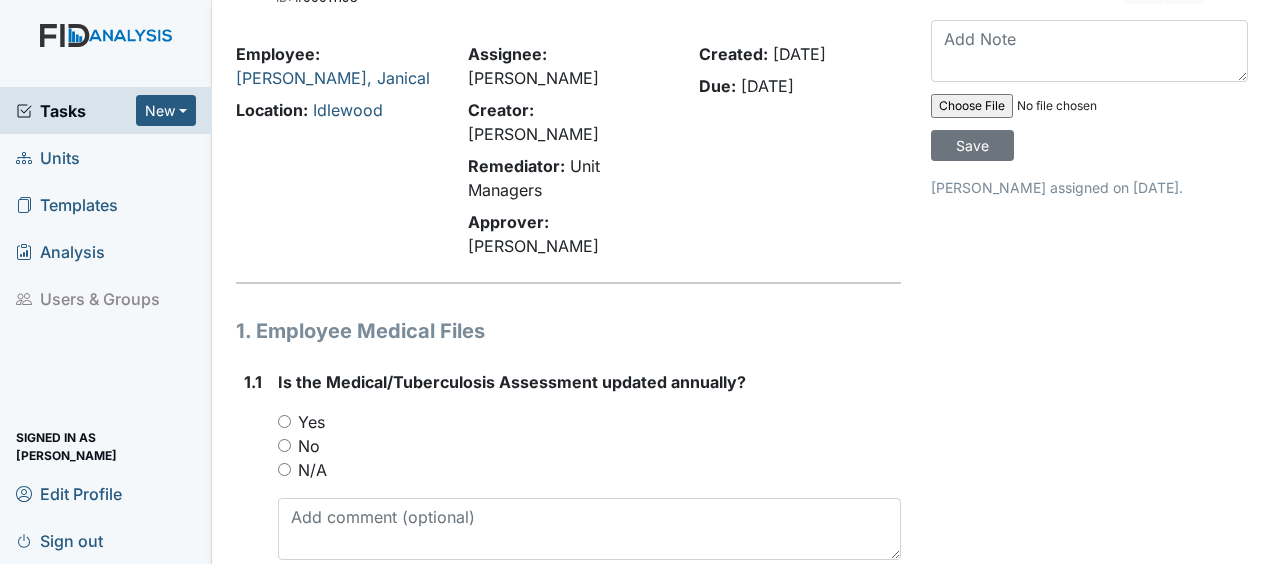 click on "1. Employee Medical Files
1.1
Is the Medical/Tuberculosis Assessment updated annually?
You must select one of the below options.
Yes
No
N/A
Attach file (optional)
You can upload .pdf, .txt, .jpg, .jpeg, .png, .csv, .xls, or .doc files under 100MB.
1.2
Is a copy of the Tuberculosis Test in the file?
You must select one of the below options.
Yes
No
N/A
Attach file (optional)
You can upload .pdf, .txt, .jpg, .jpeg, .png, .csv, .xls, or .doc files under 100MB.
1.3
Is there evidence of [MEDICAL_DATA] (probationary [DATE] and post accident)?
You must select one of the below options.
Yes
No
N/A
Attach file (optional)
You can upload .pdf, .txt, .jpg, .jpeg, .png, .csv, .xls, or .doc files under 100MB.
1.4
Yes
No
N/A" at bounding box center [568, 4490] 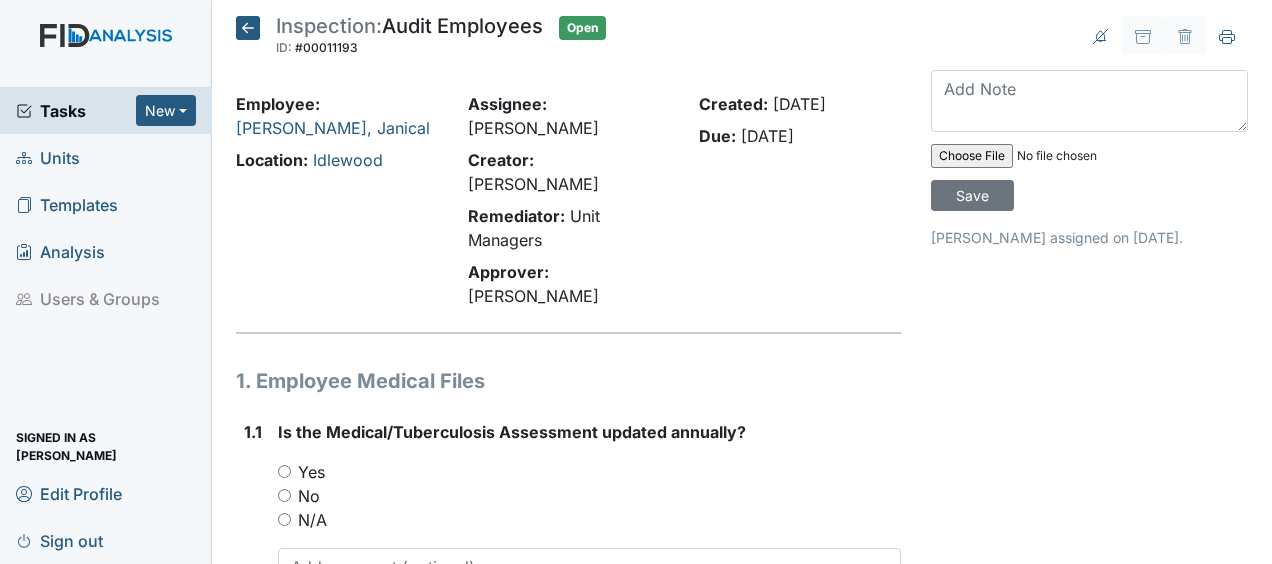 scroll, scrollTop: 2, scrollLeft: 0, axis: vertical 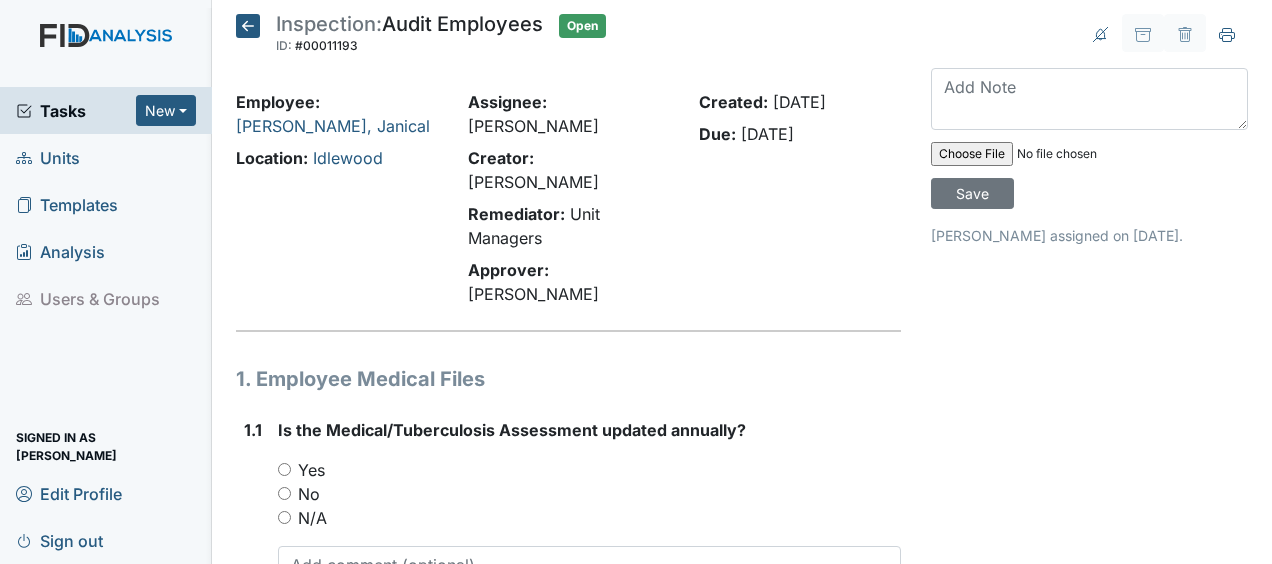 click 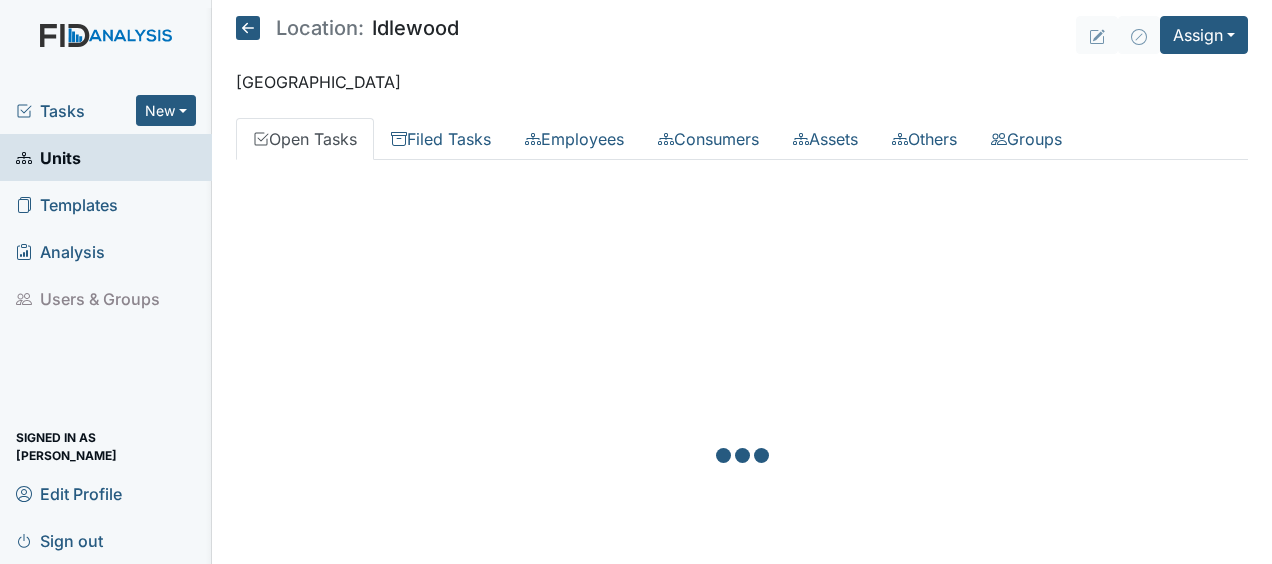 scroll, scrollTop: 0, scrollLeft: 0, axis: both 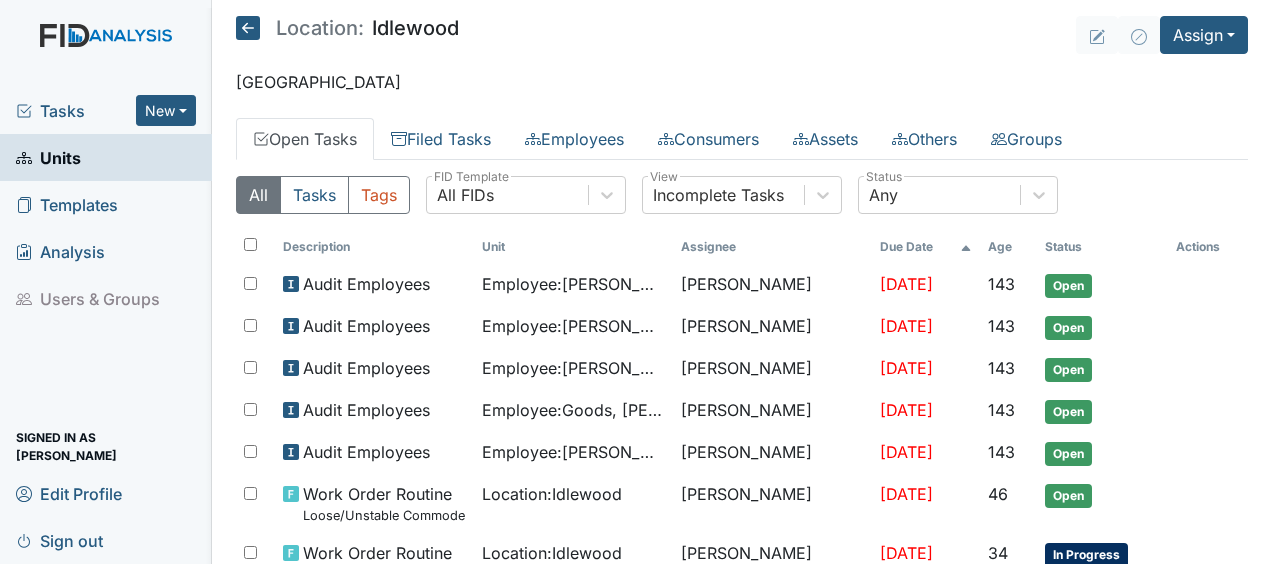 click 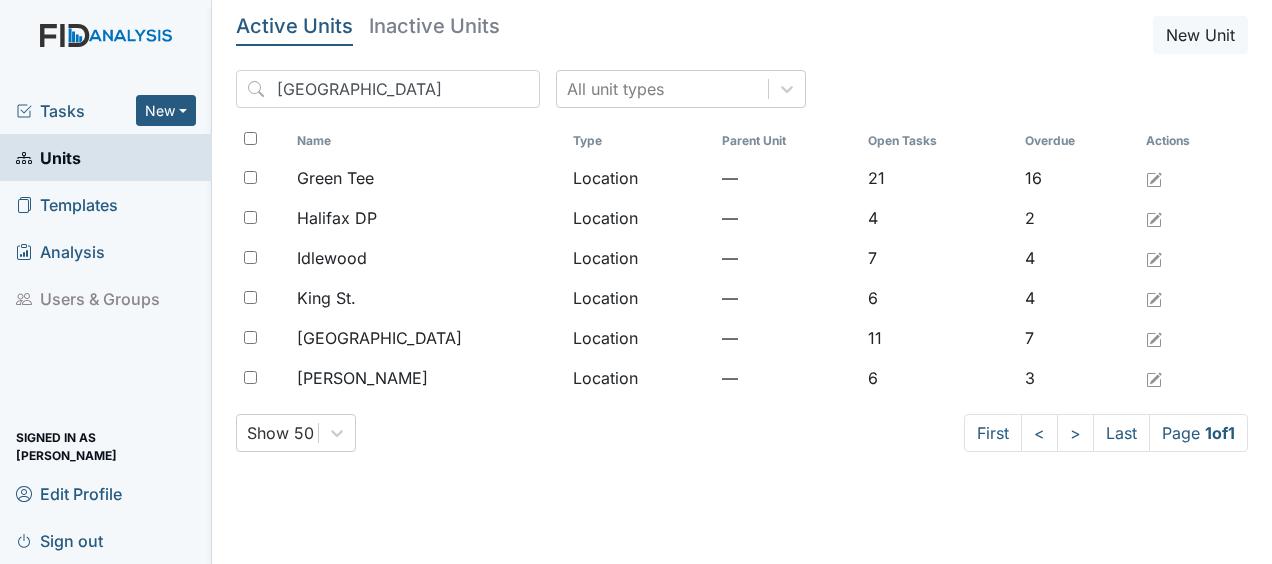 scroll, scrollTop: 0, scrollLeft: 0, axis: both 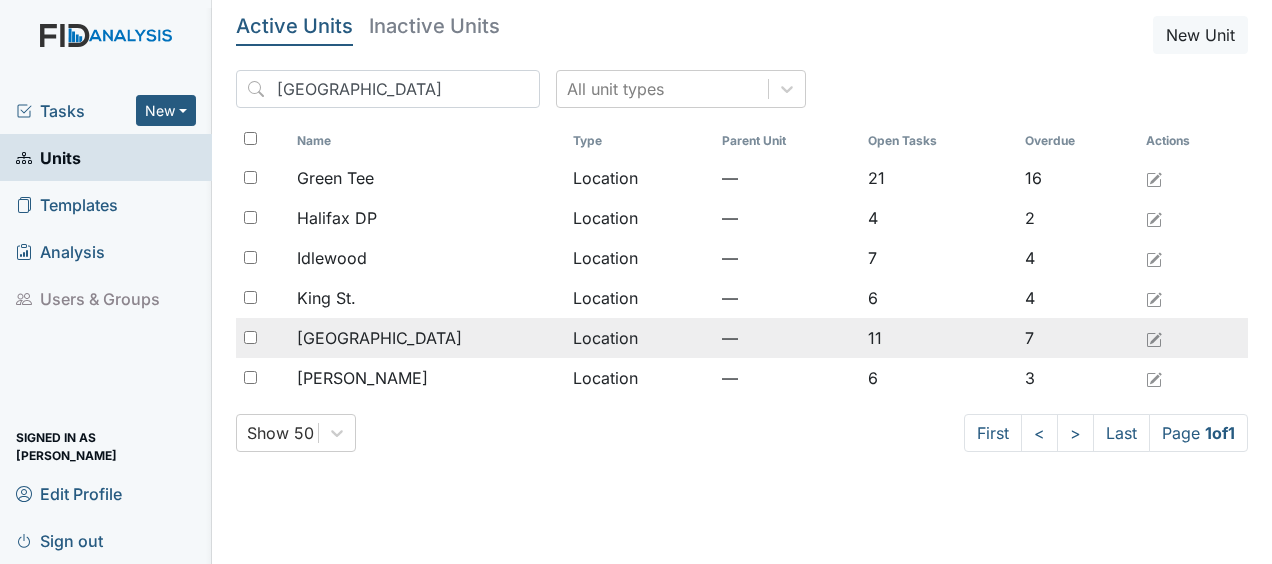 click on "[GEOGRAPHIC_DATA]" at bounding box center [426, 338] 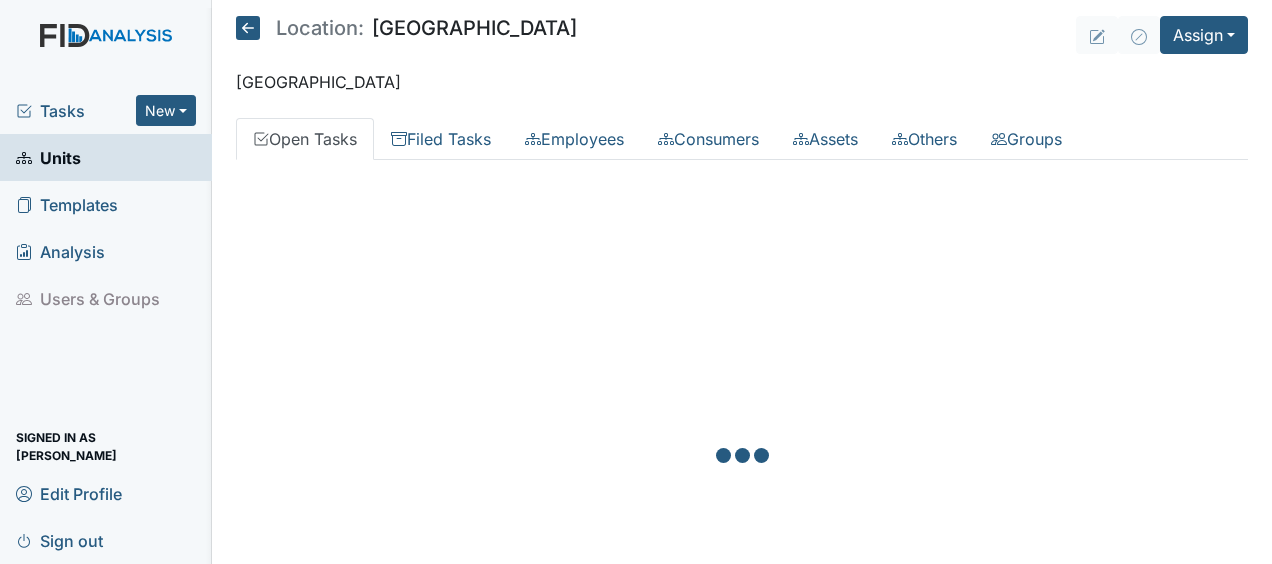 scroll, scrollTop: 0, scrollLeft: 0, axis: both 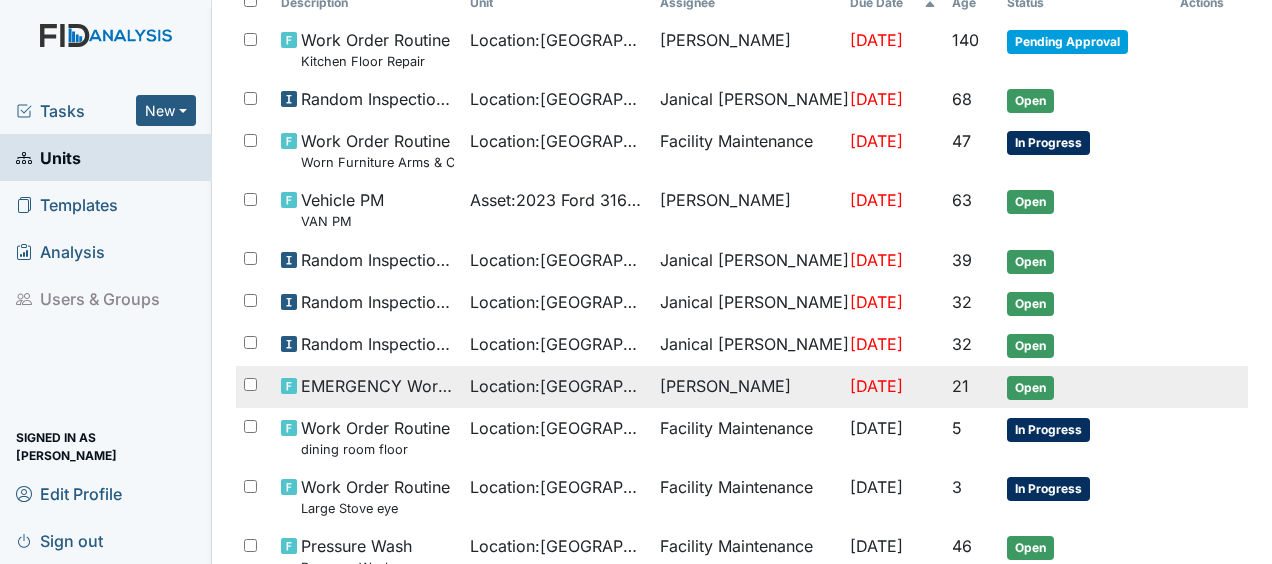 click on "EMERGENCY Work Order" at bounding box center (378, 386) 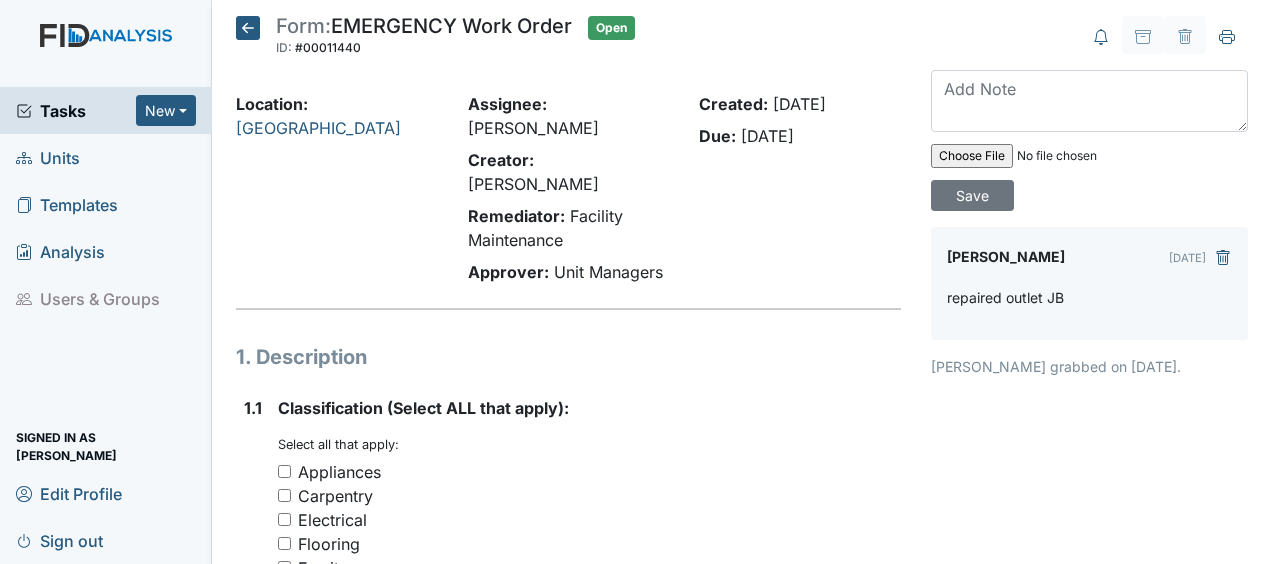 scroll, scrollTop: 0, scrollLeft: 0, axis: both 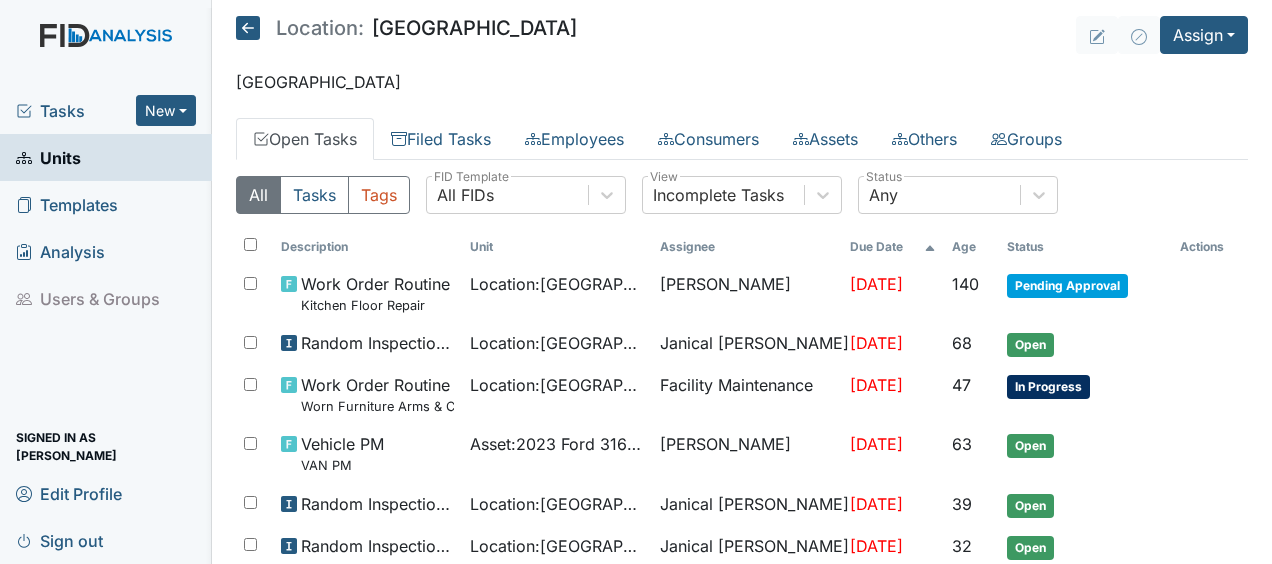 click 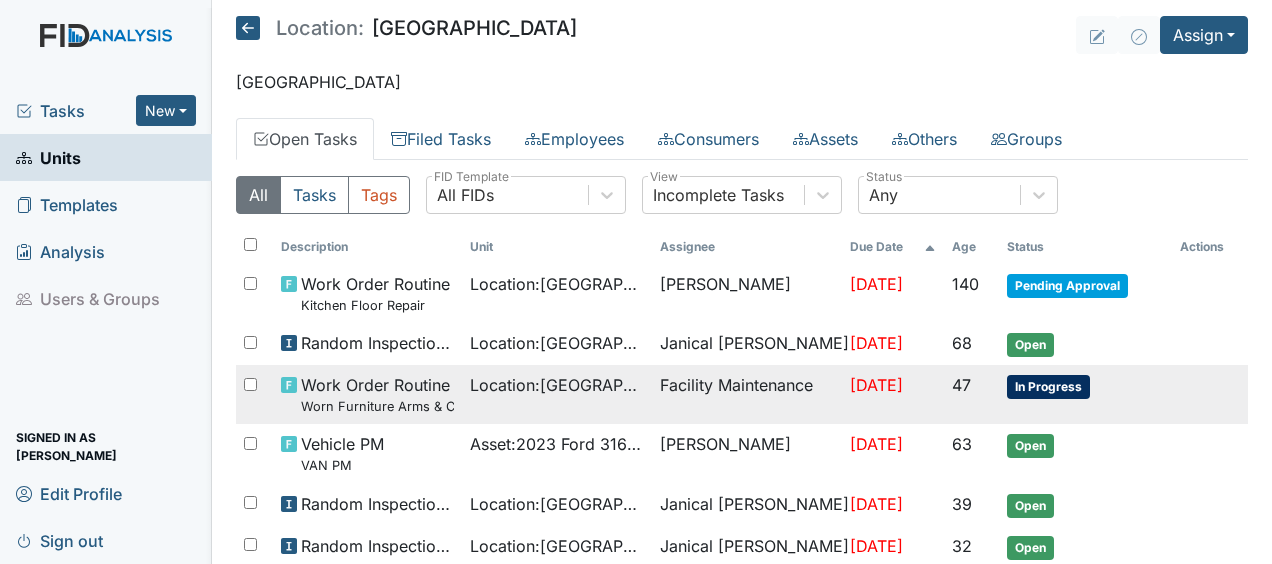 click on "Work Order Routine Worn Furniture Arms & Cushion" at bounding box center [378, 394] 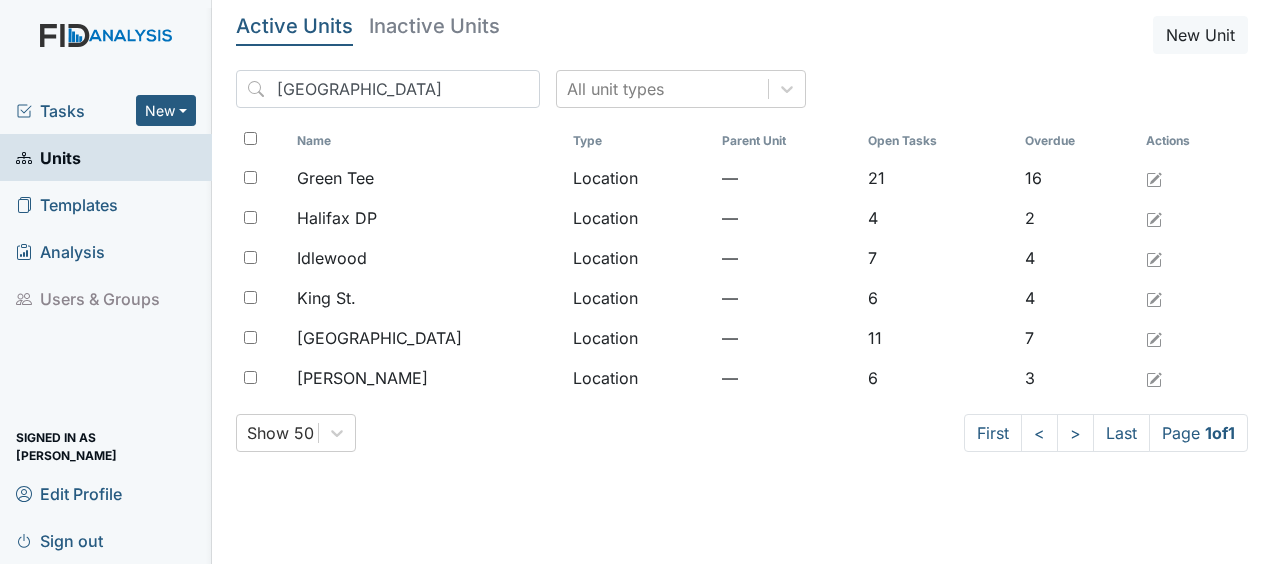 scroll, scrollTop: 0, scrollLeft: 0, axis: both 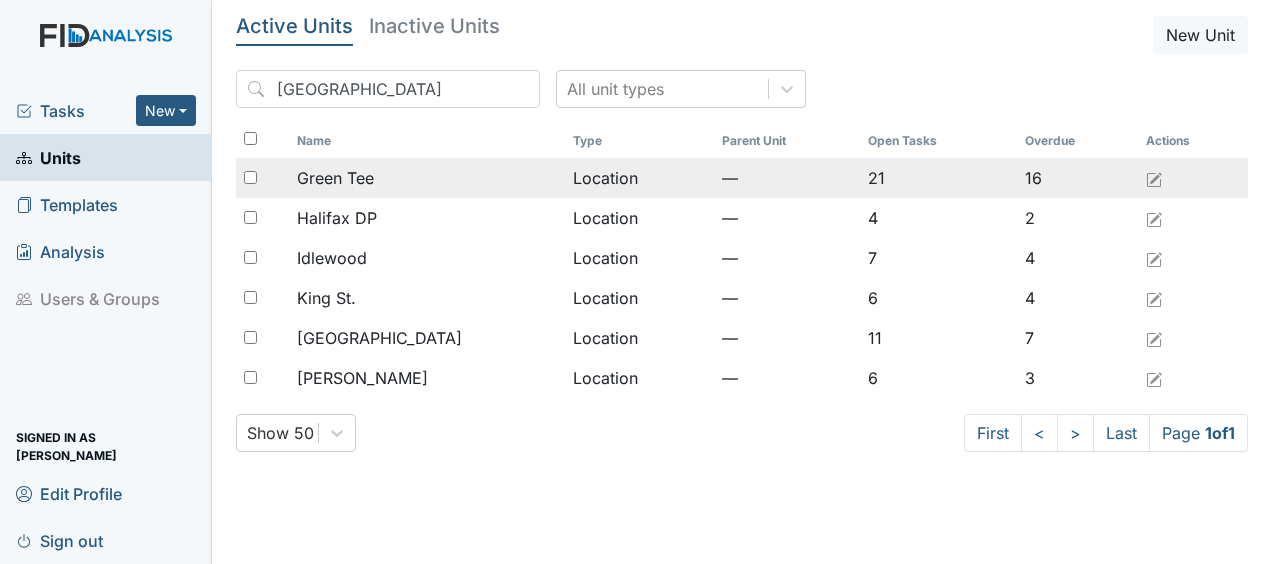 click on "Green Tee" at bounding box center (335, 178) 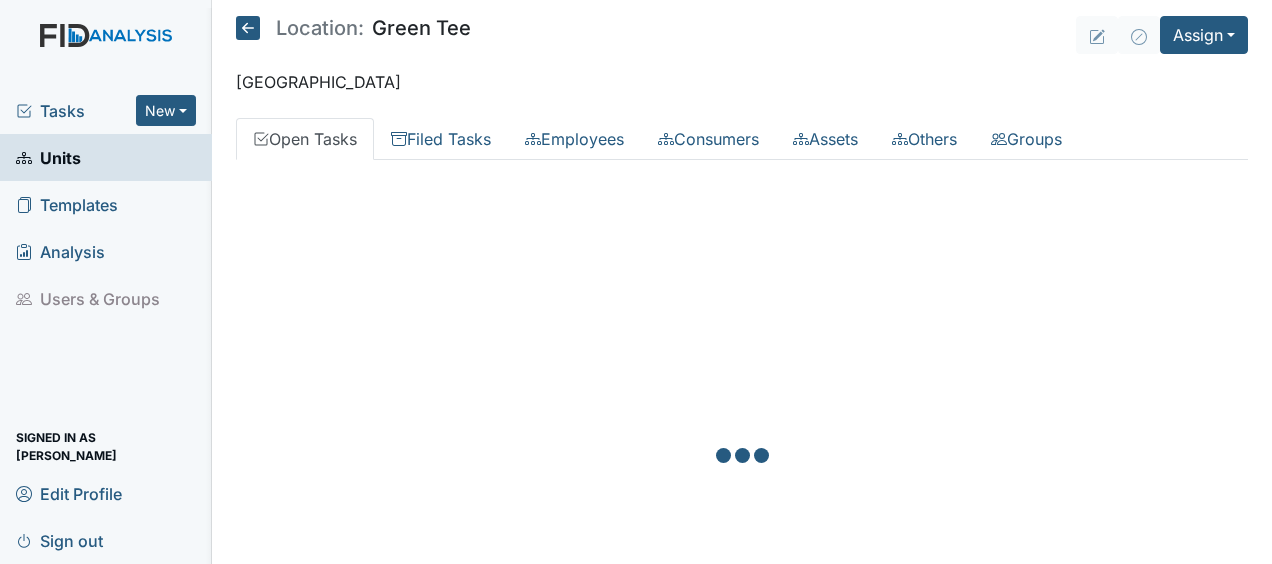 scroll, scrollTop: 0, scrollLeft: 0, axis: both 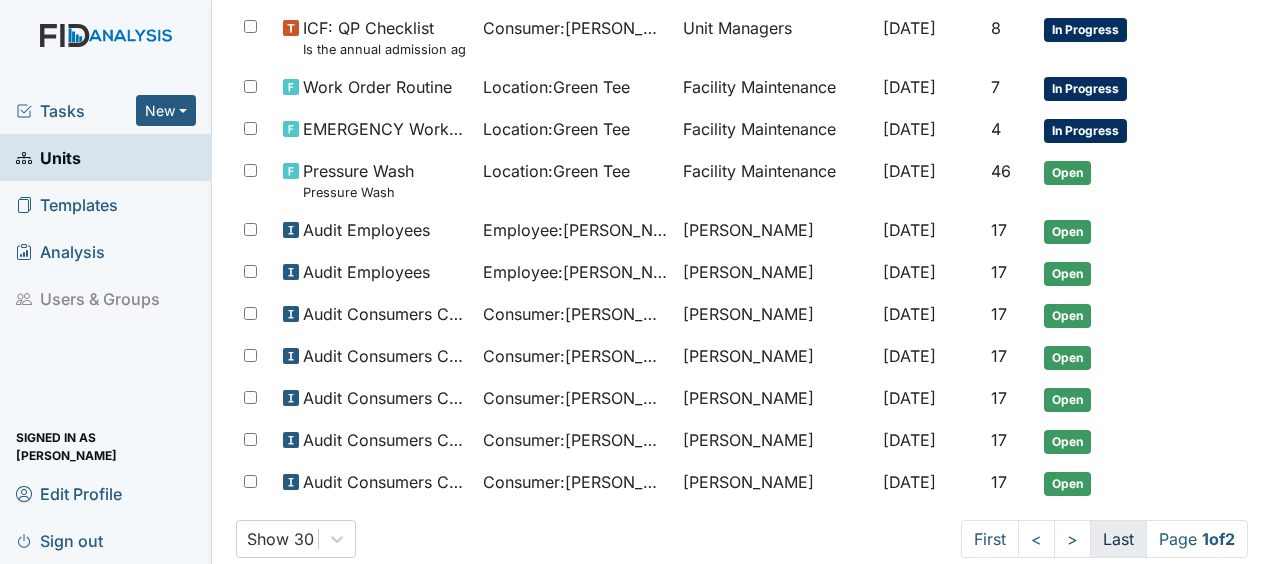 click on "Last" at bounding box center (1118, 539) 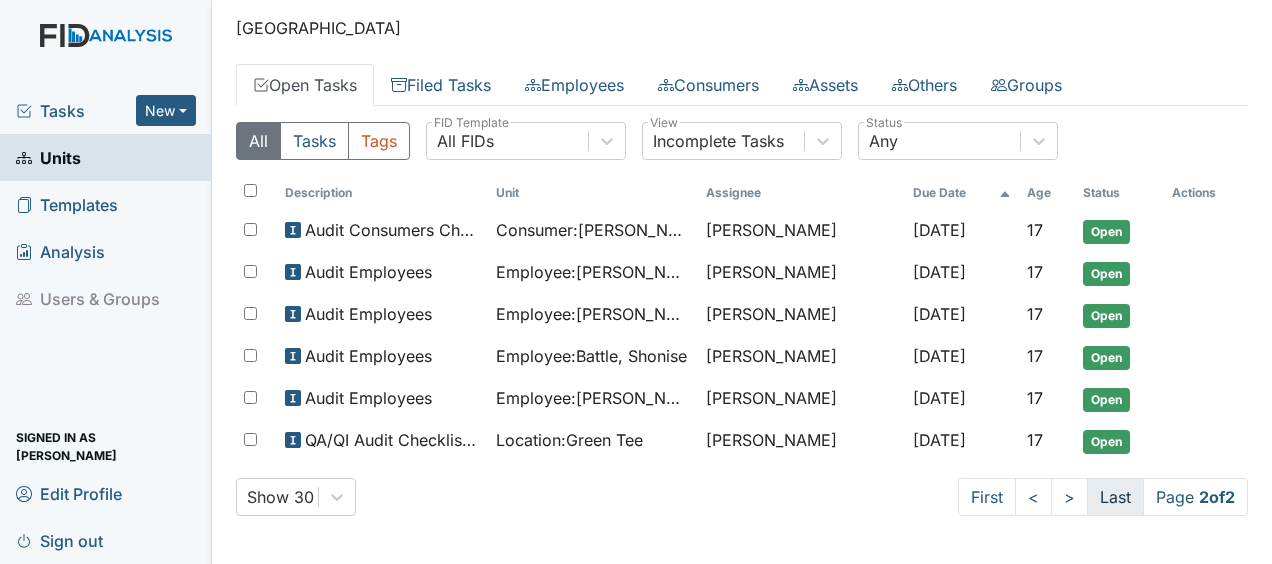 scroll, scrollTop: 48, scrollLeft: 0, axis: vertical 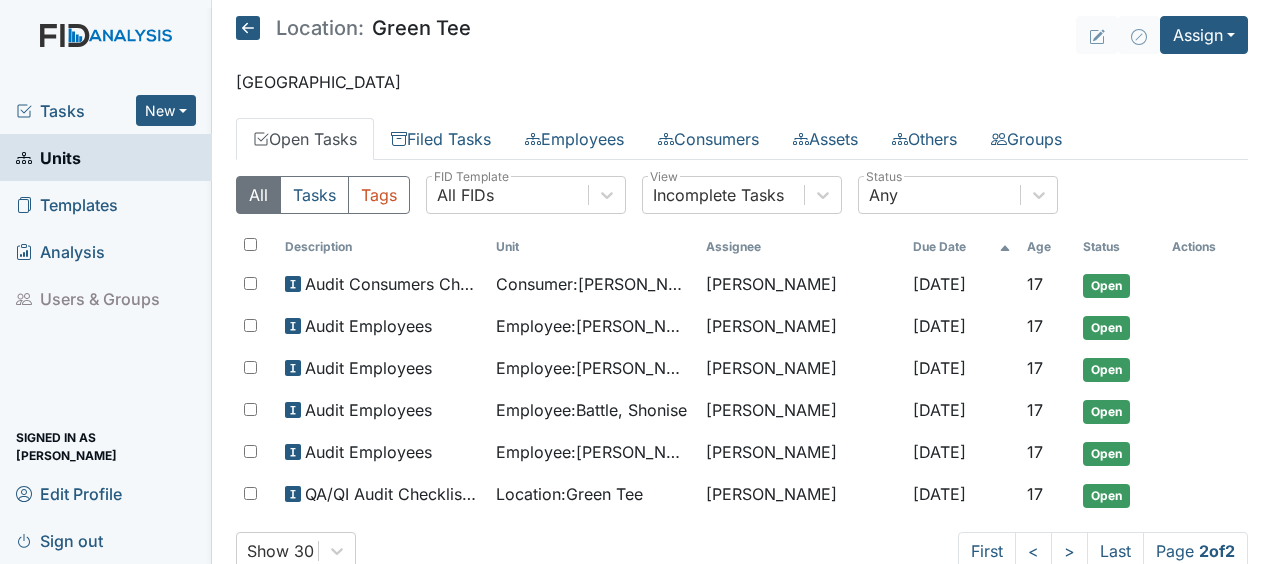 click 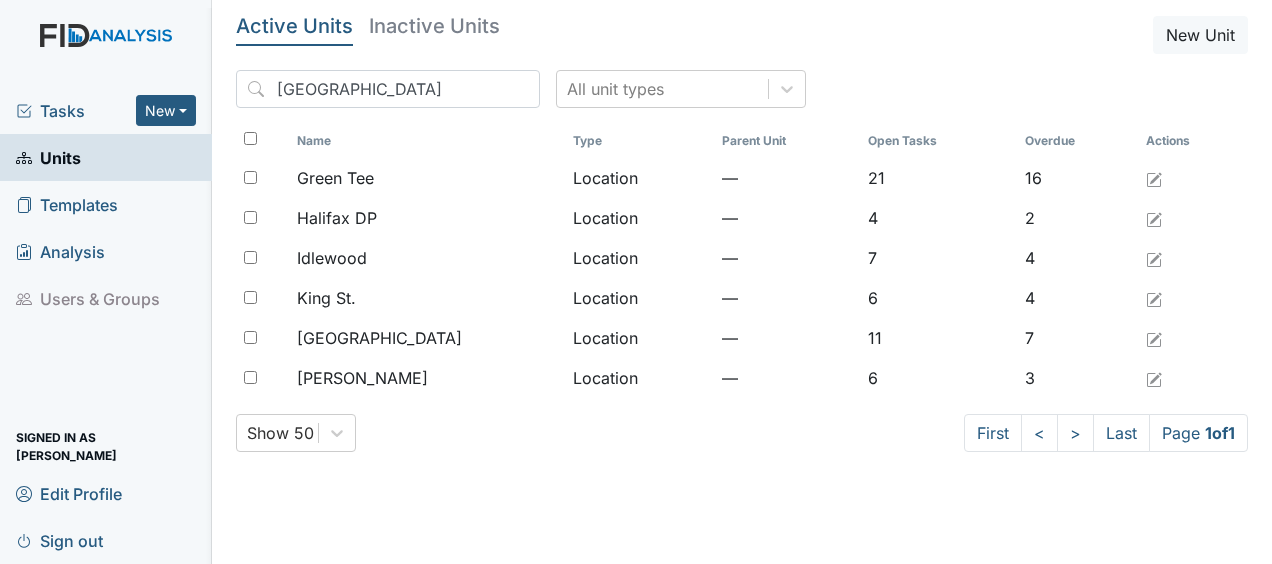 scroll, scrollTop: 0, scrollLeft: 0, axis: both 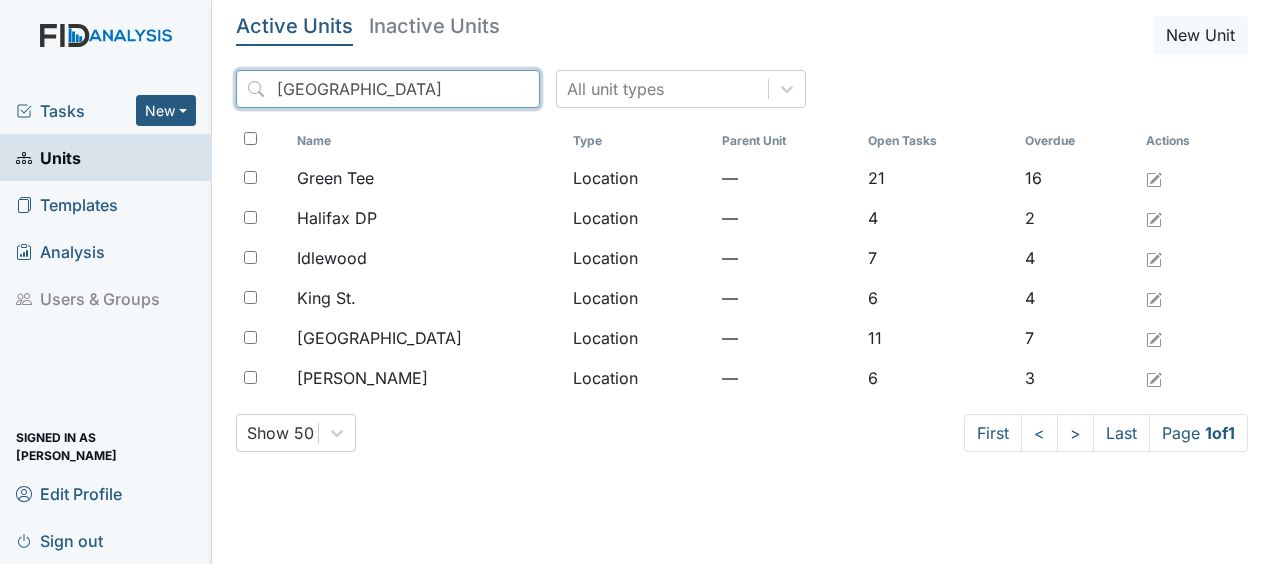 click on "halifax" at bounding box center [388, 89] 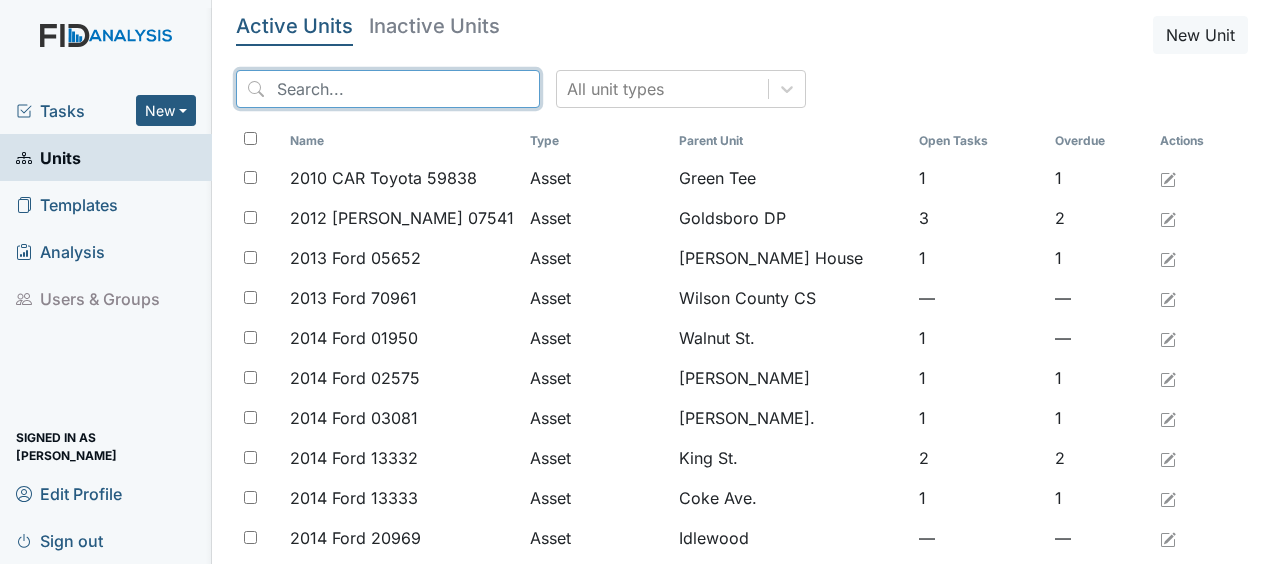 type 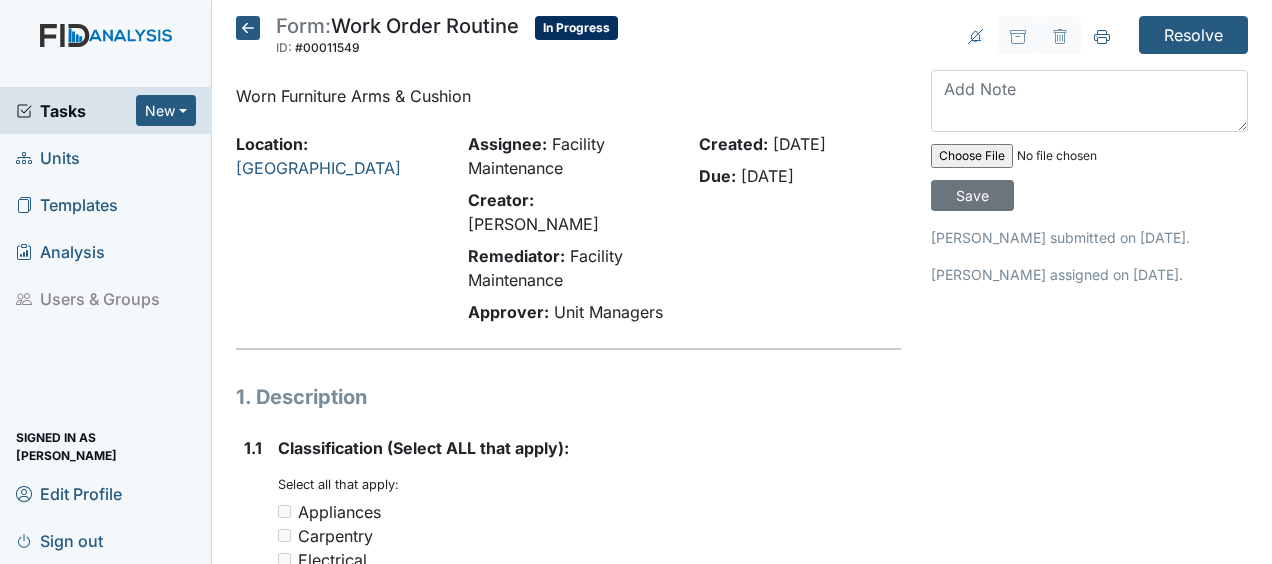 scroll, scrollTop: 0, scrollLeft: 0, axis: both 